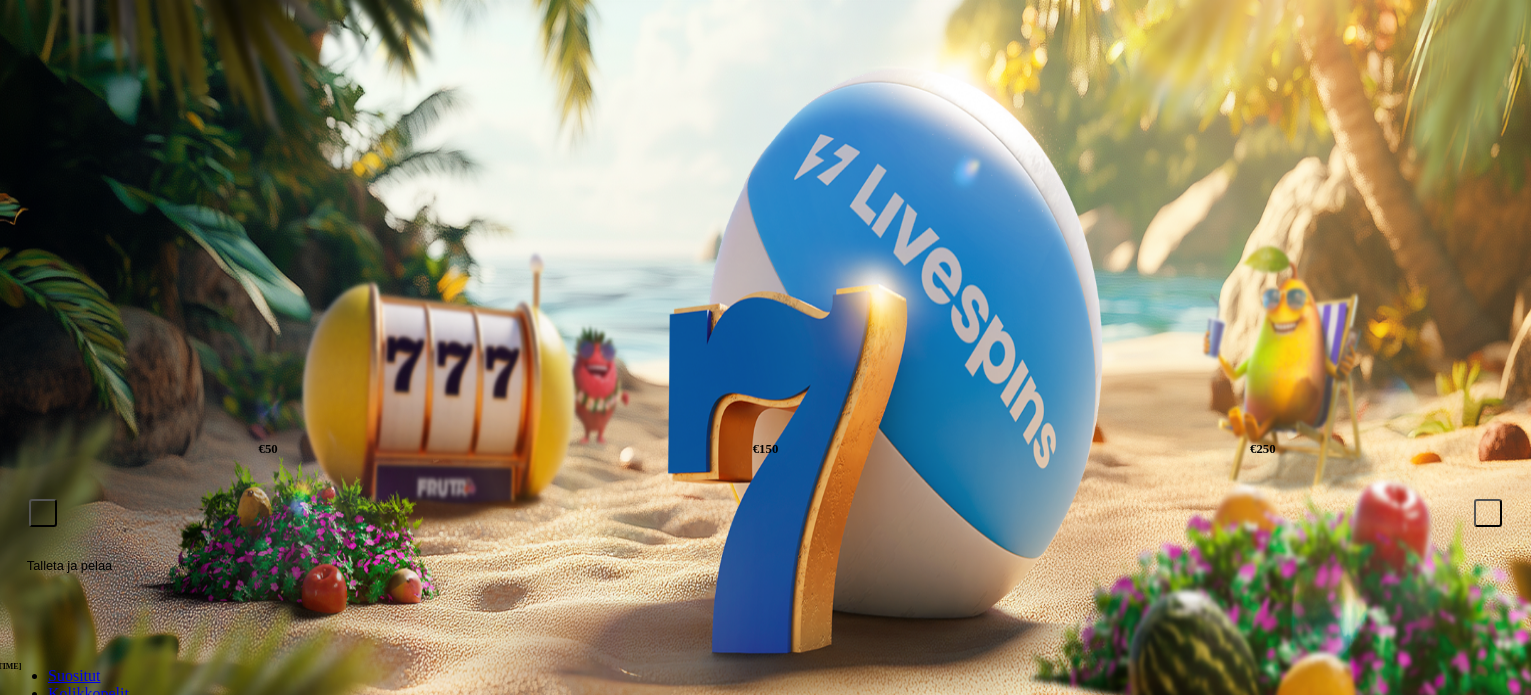 scroll, scrollTop: 0, scrollLeft: 0, axis: both 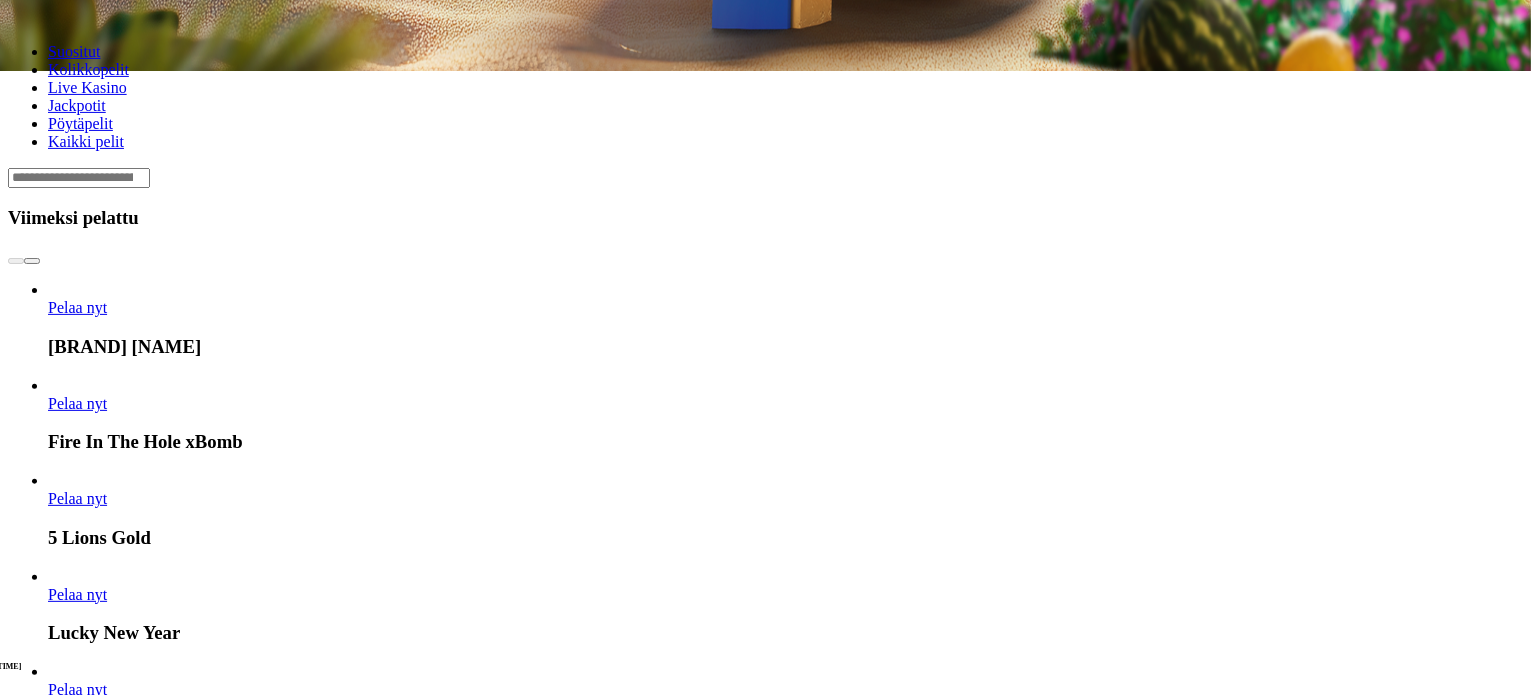 click at bounding box center (48, 1937) 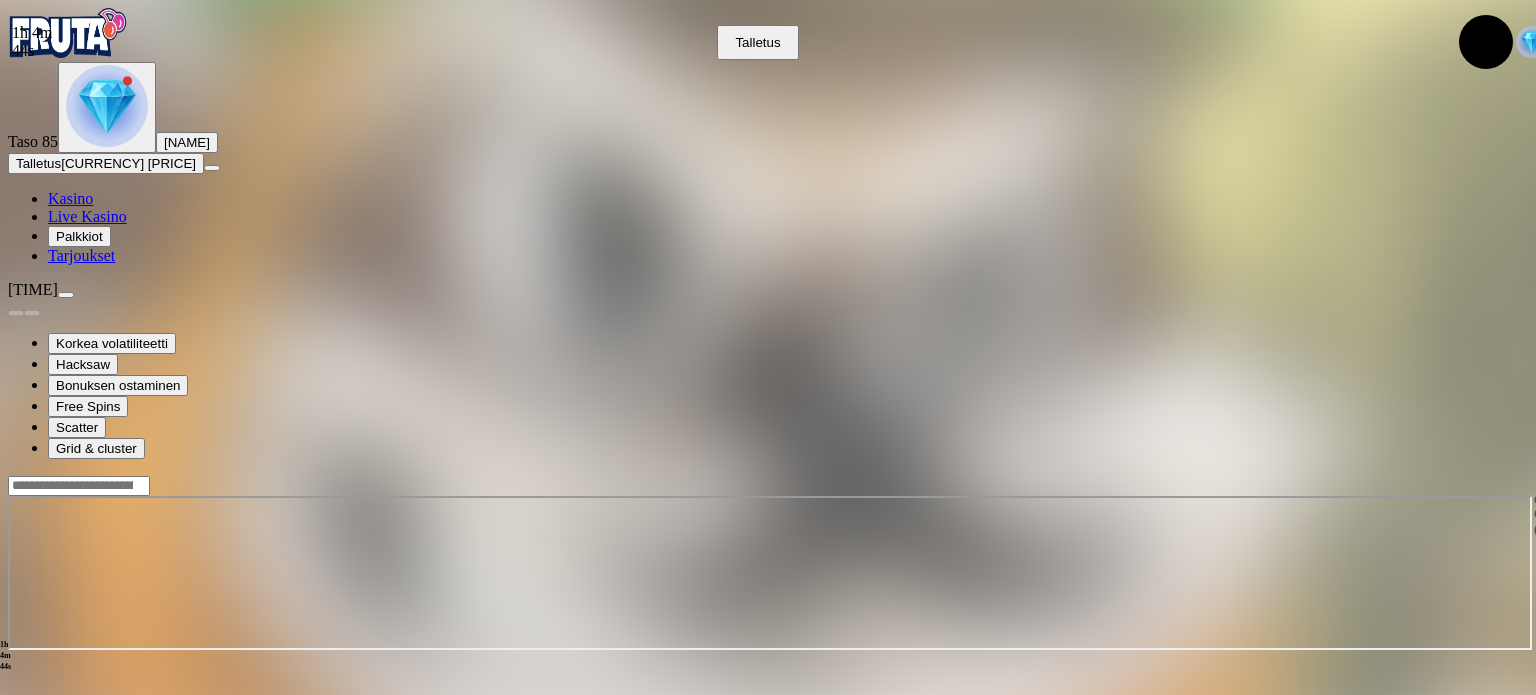 click at bounding box center [107, 106] 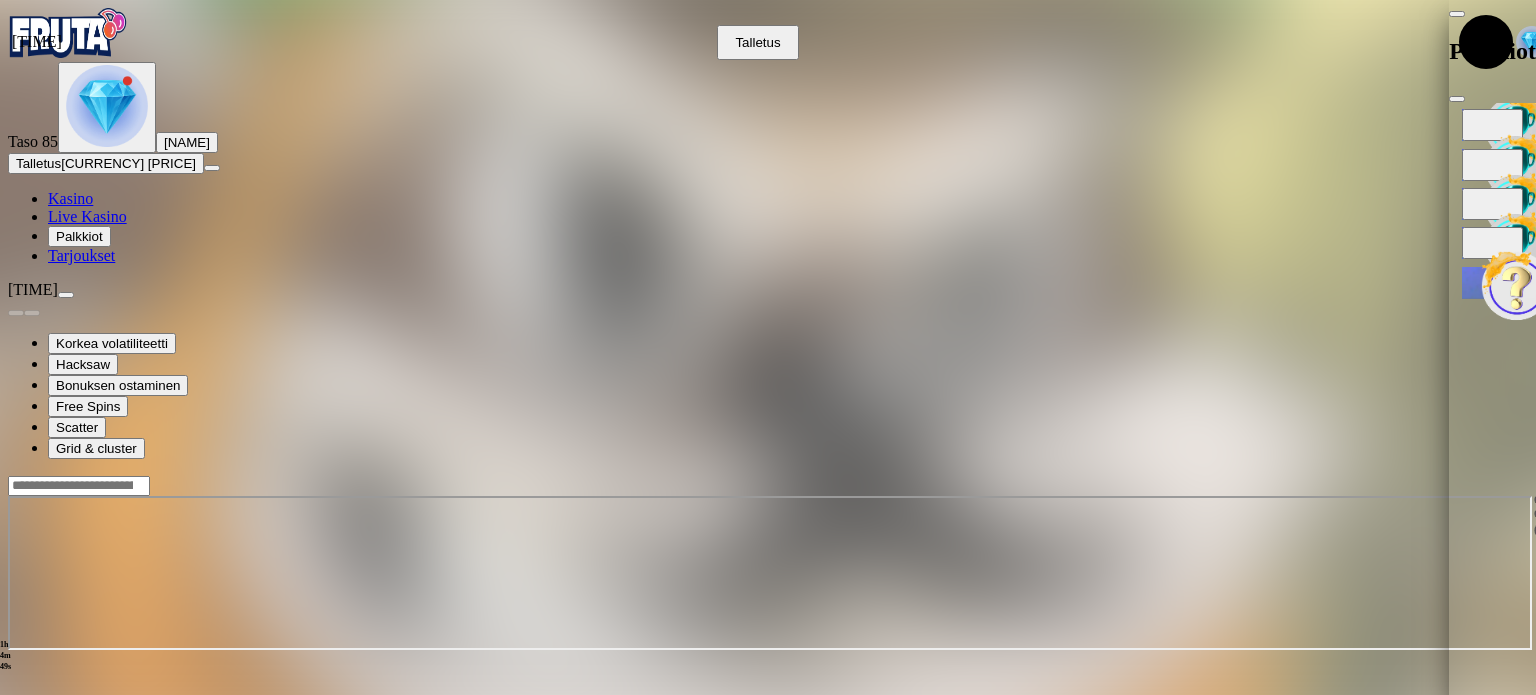 click at bounding box center (1492, 125) 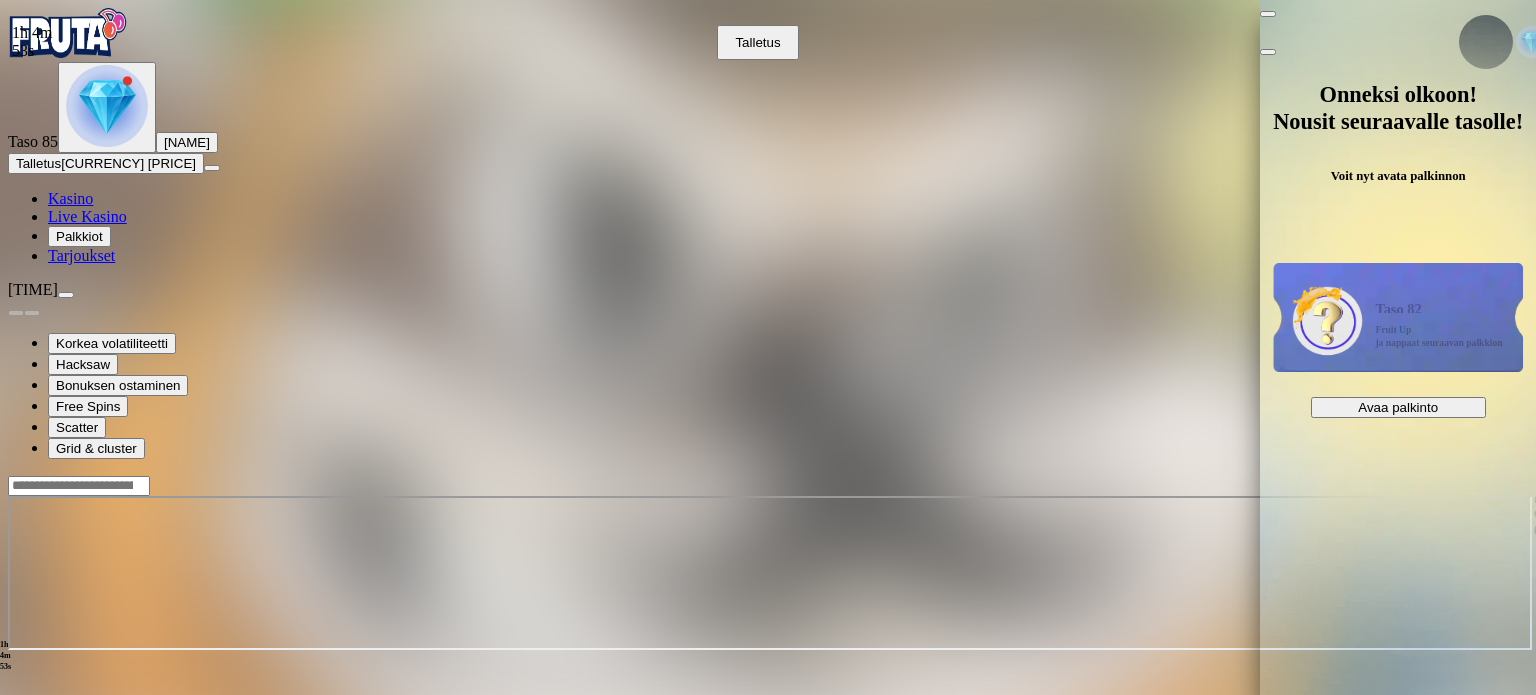 click on "Avaa palkinto" at bounding box center [1398, 407] 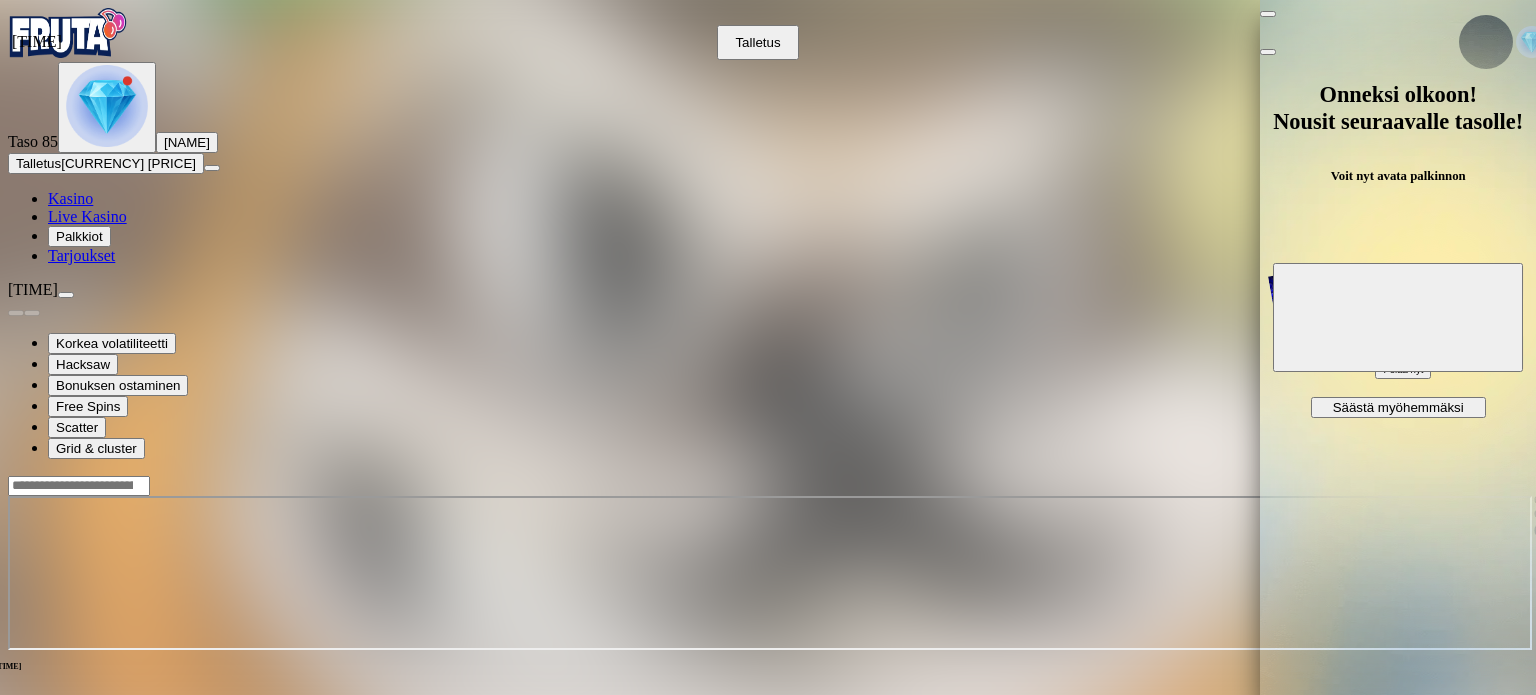 click at bounding box center (1398, 317) 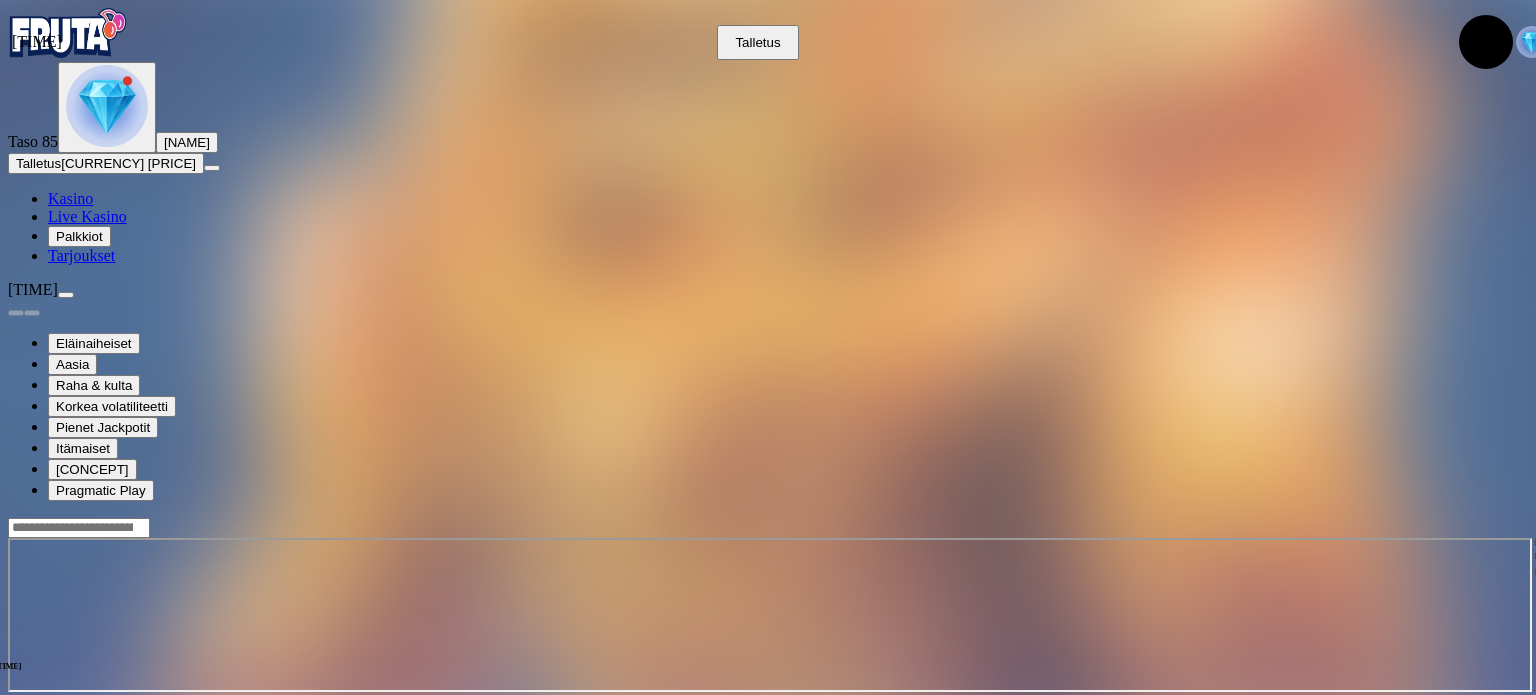 click at bounding box center (107, 106) 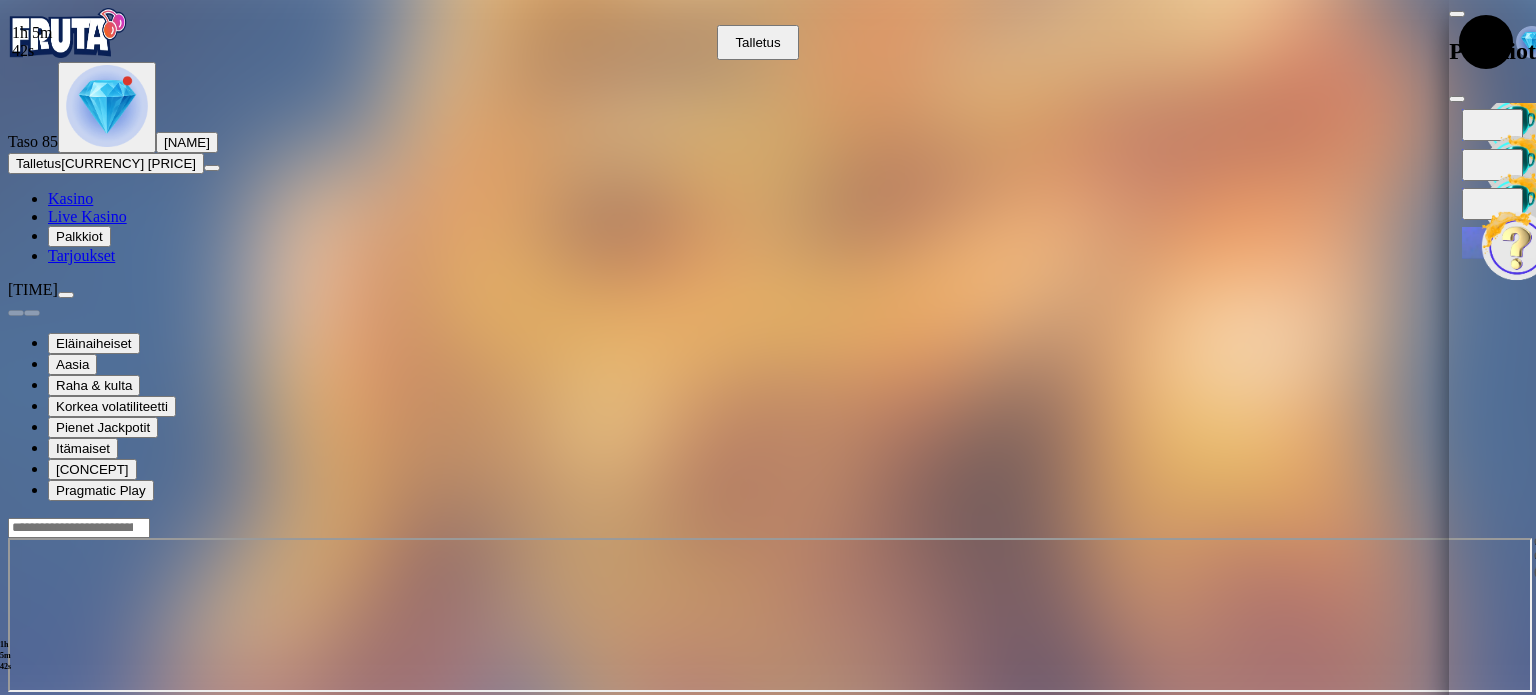 click at bounding box center (1492, 125) 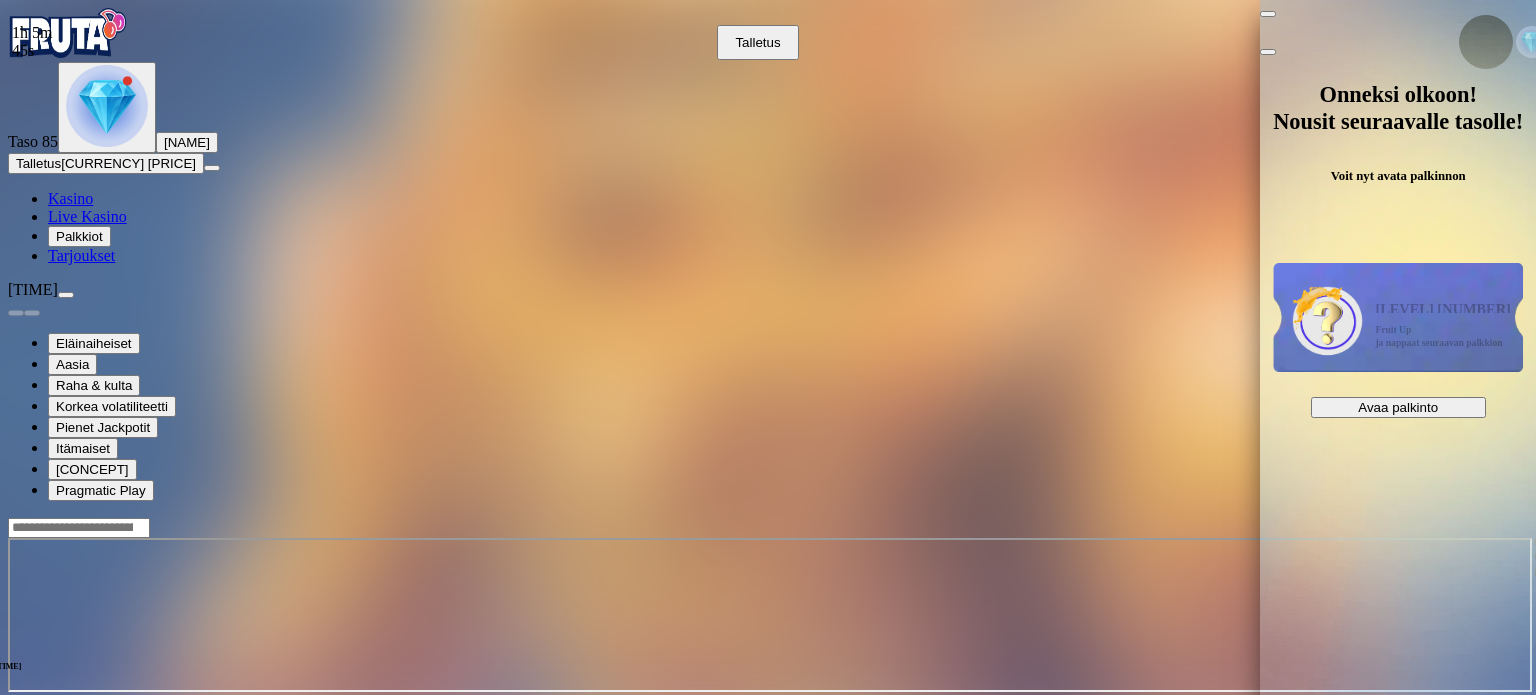 click on "Avaa palkinto" at bounding box center [1398, 407] 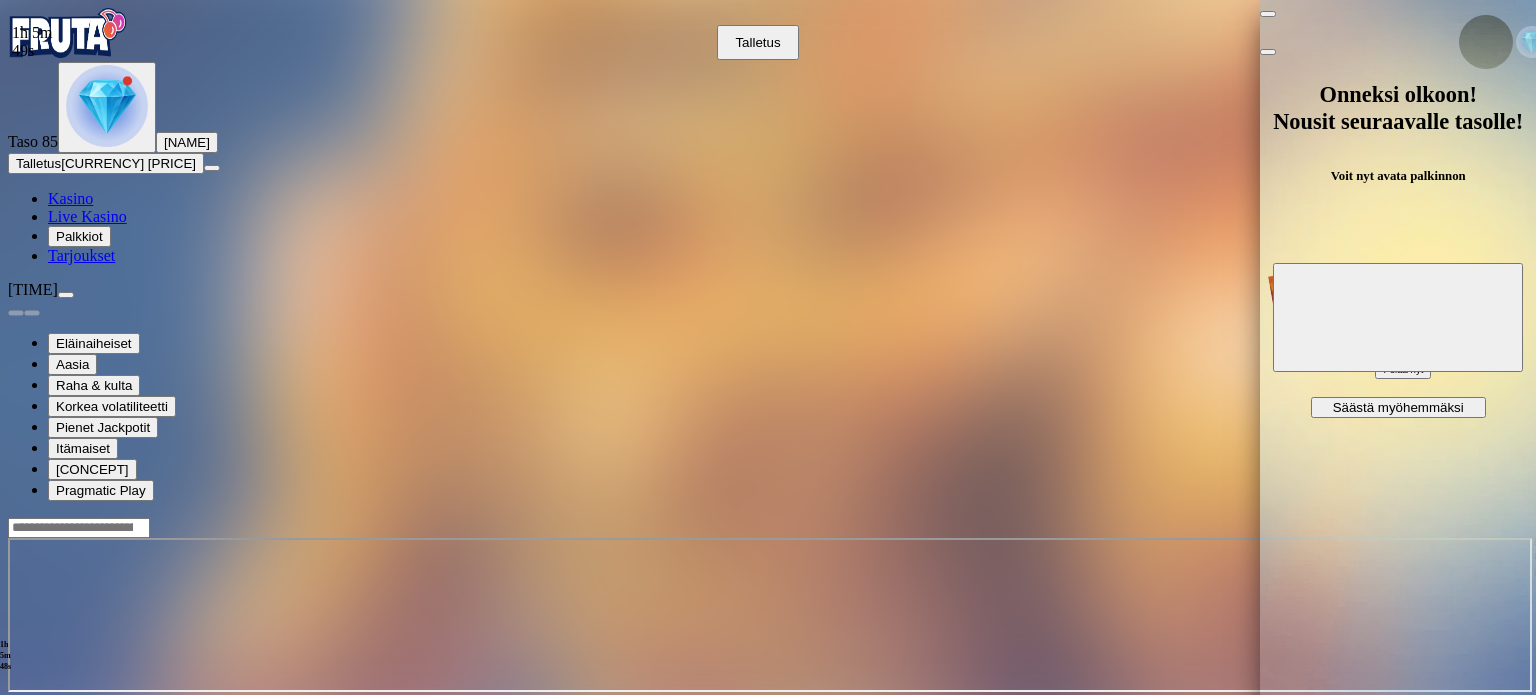 click at bounding box center [1398, 317] 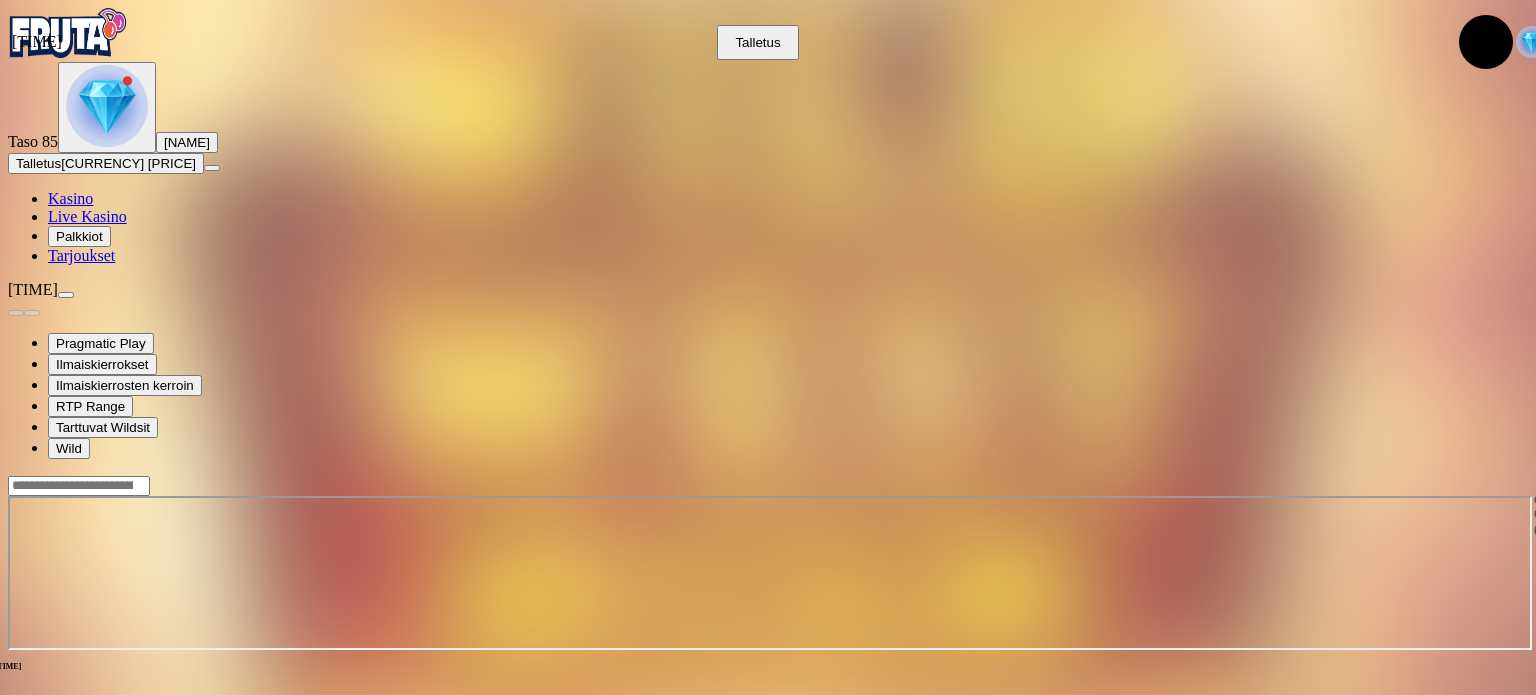 click at bounding box center (107, 106) 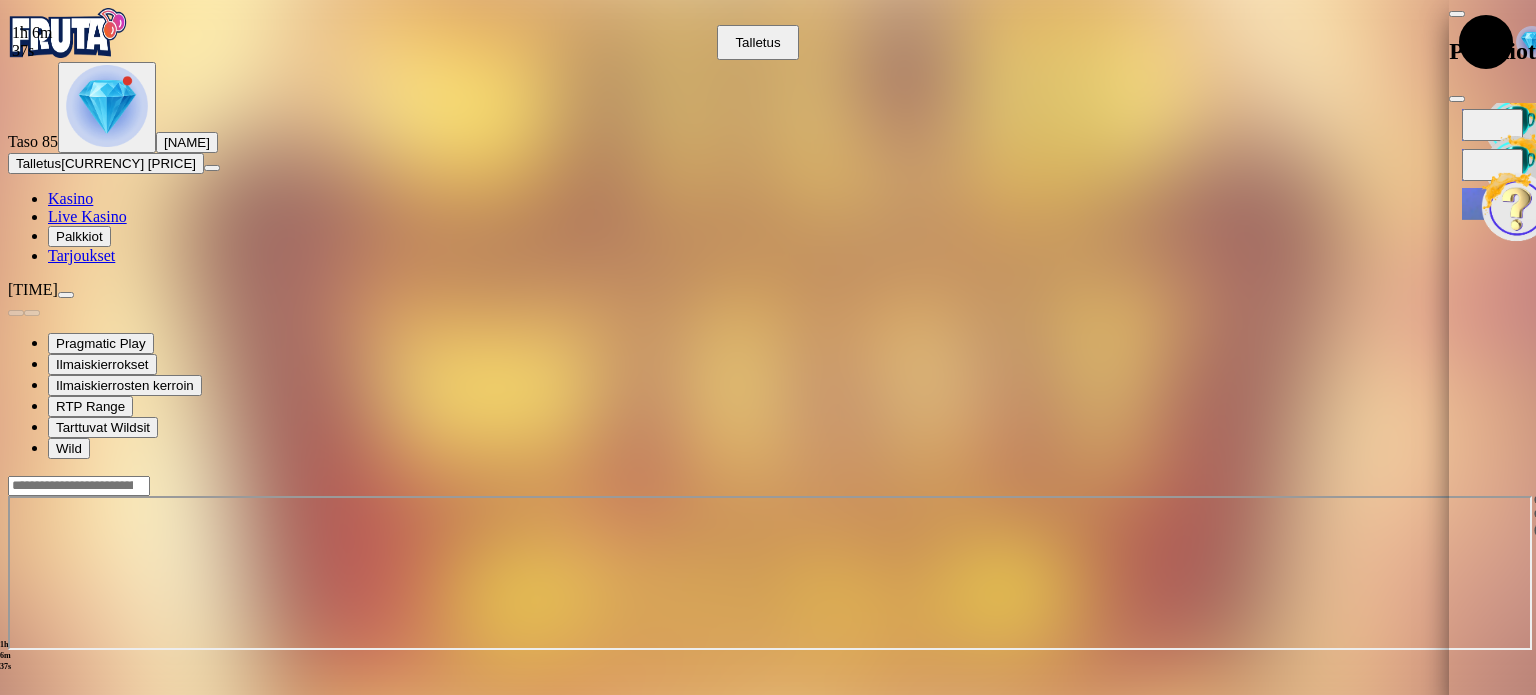click at bounding box center (1492, 125) 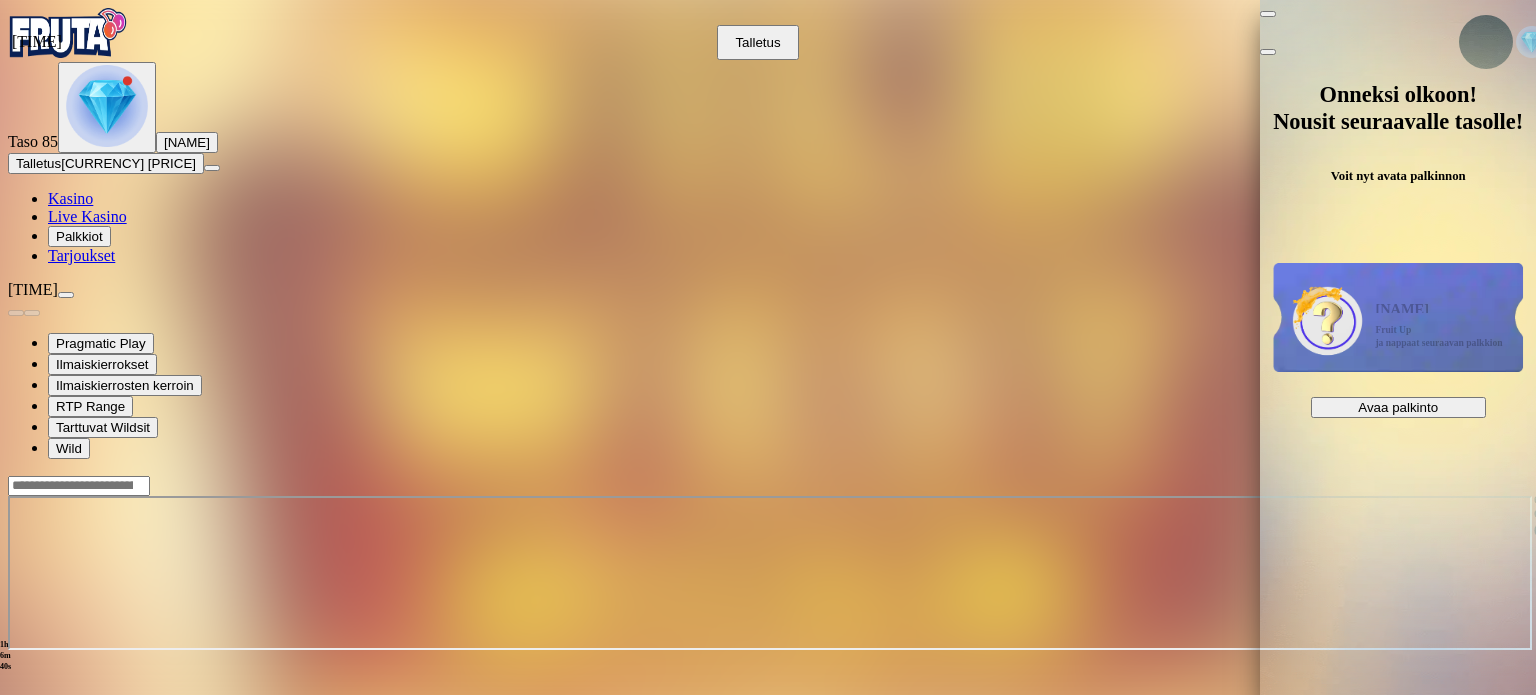 click on "Avaa palkinto" at bounding box center (1398, 407) 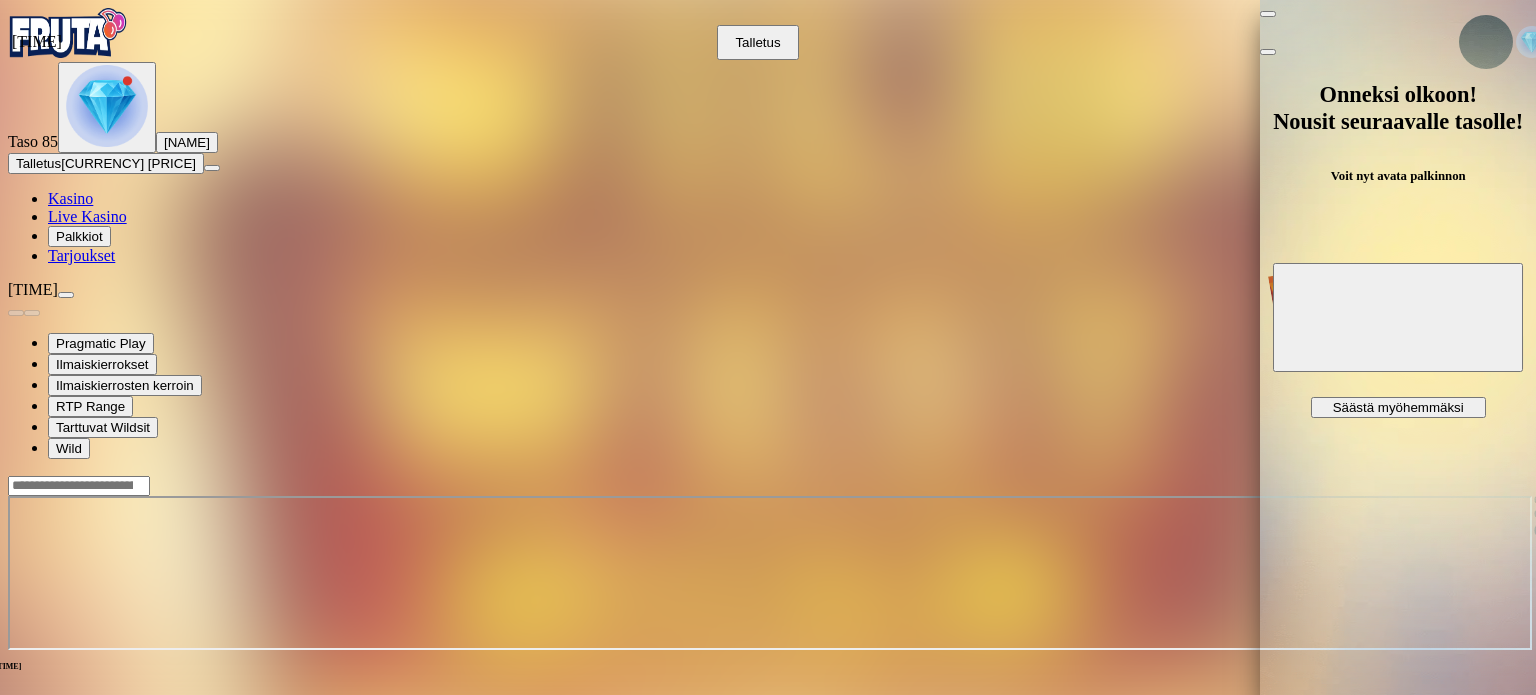click at bounding box center (1398, 317) 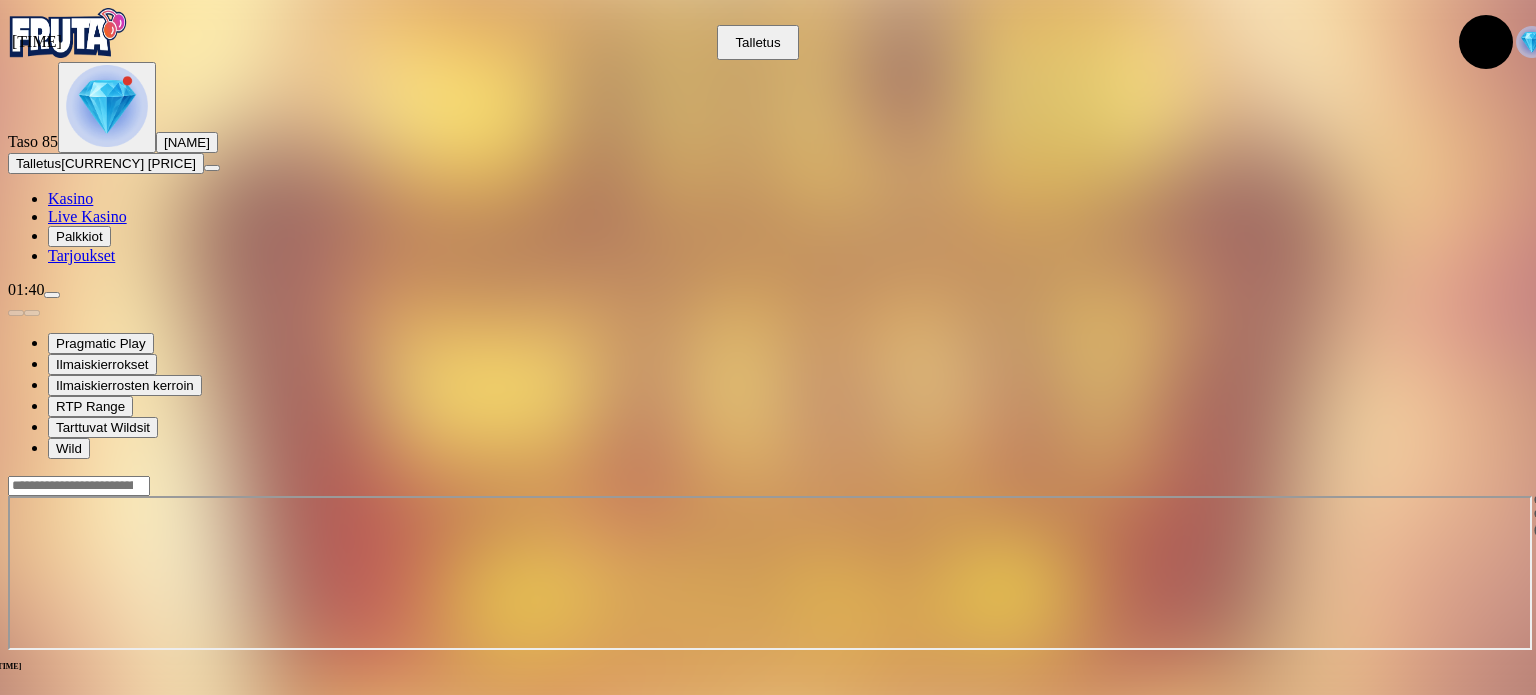 click at bounding box center [107, 106] 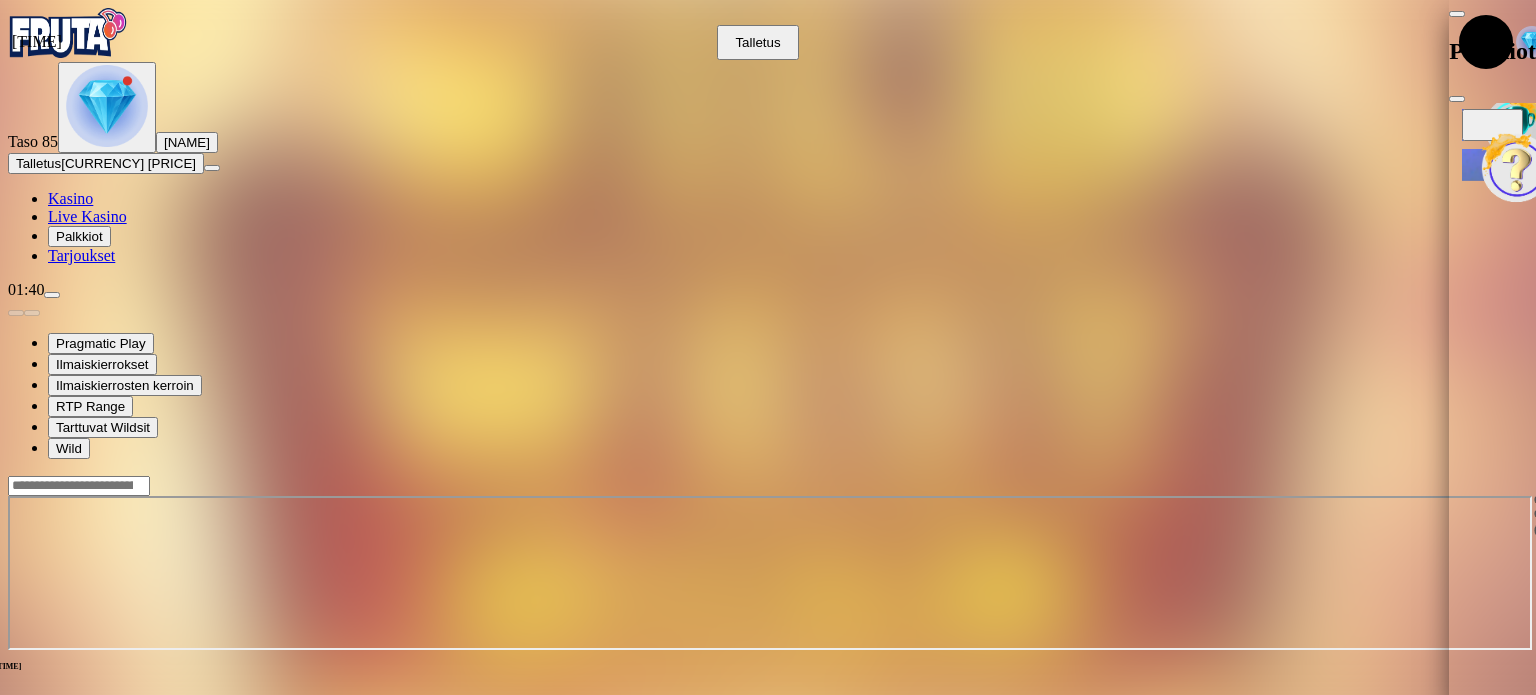 click at bounding box center (1492, 125) 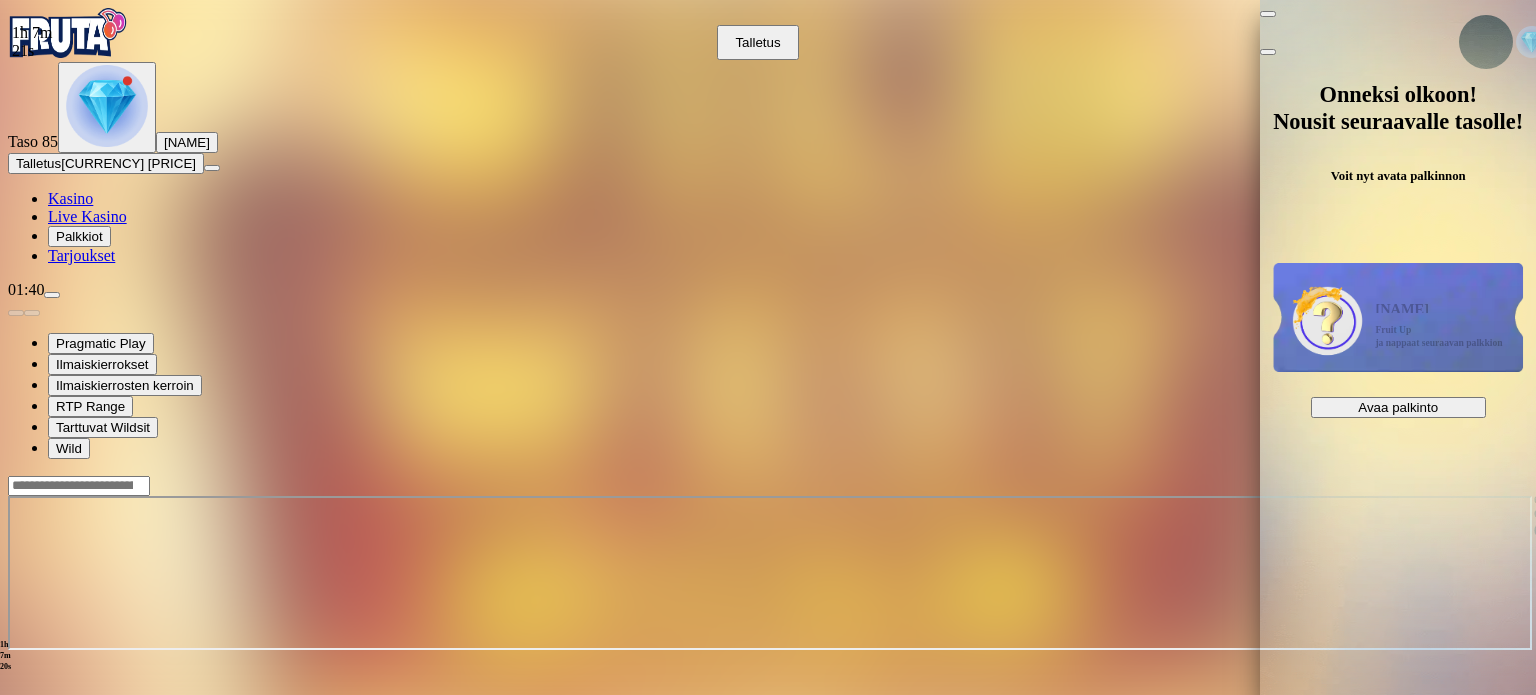 click on "Avaa palkinto" at bounding box center [1398, 407] 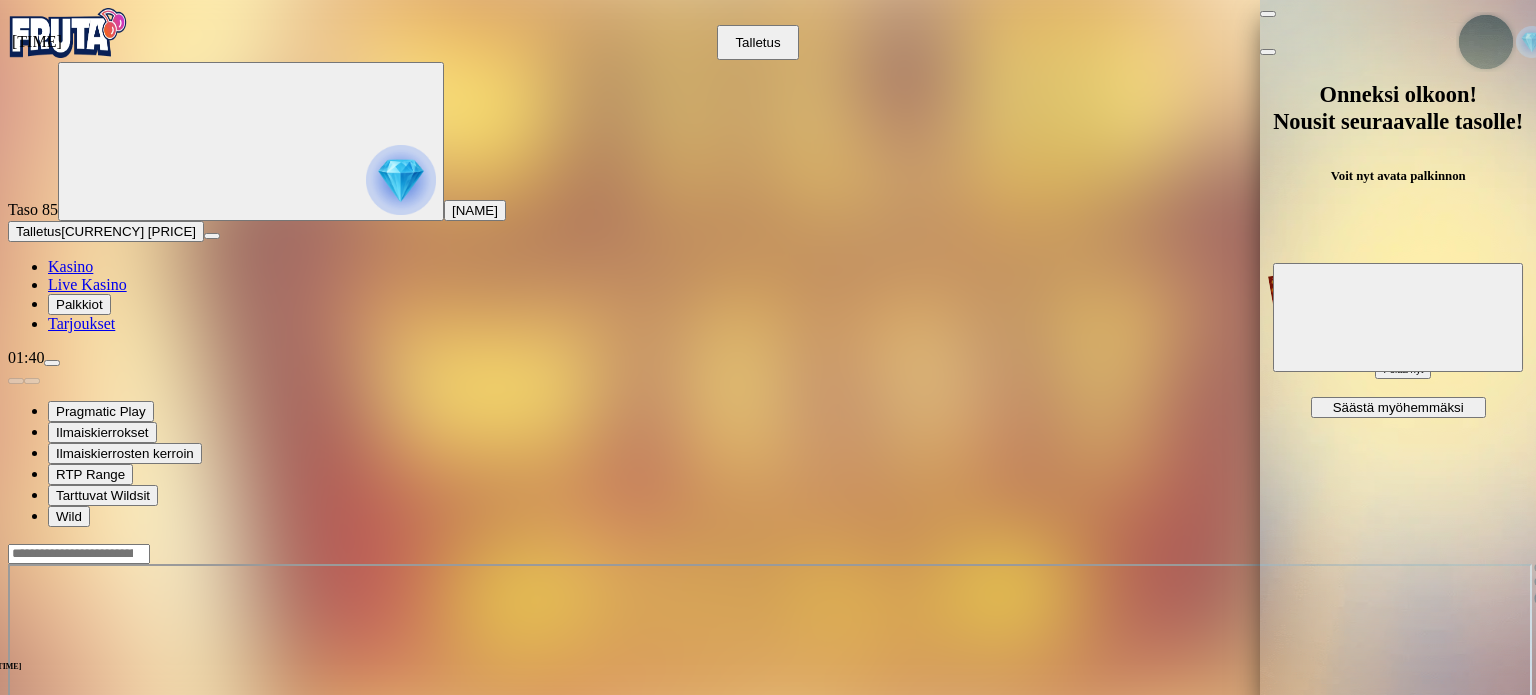 click at bounding box center (1398, 317) 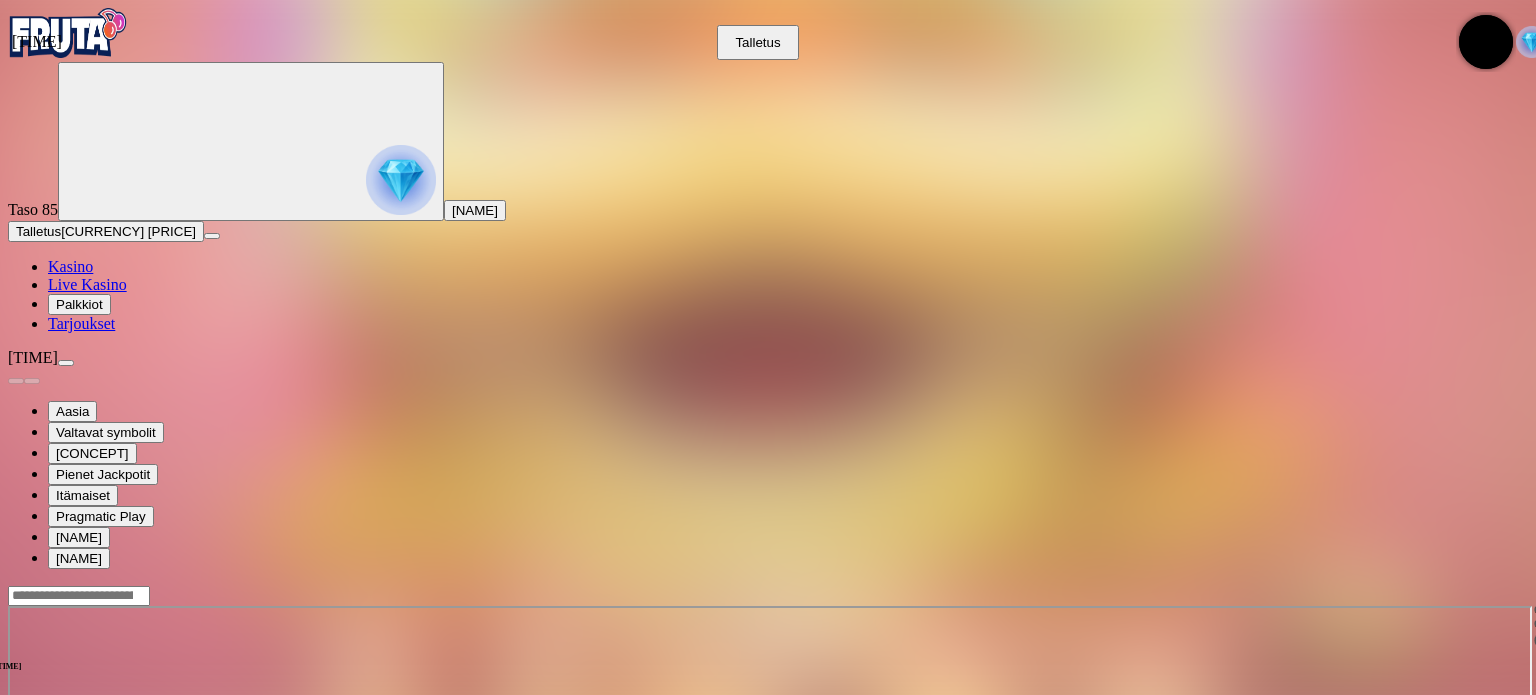 click at bounding box center [1542, 610] 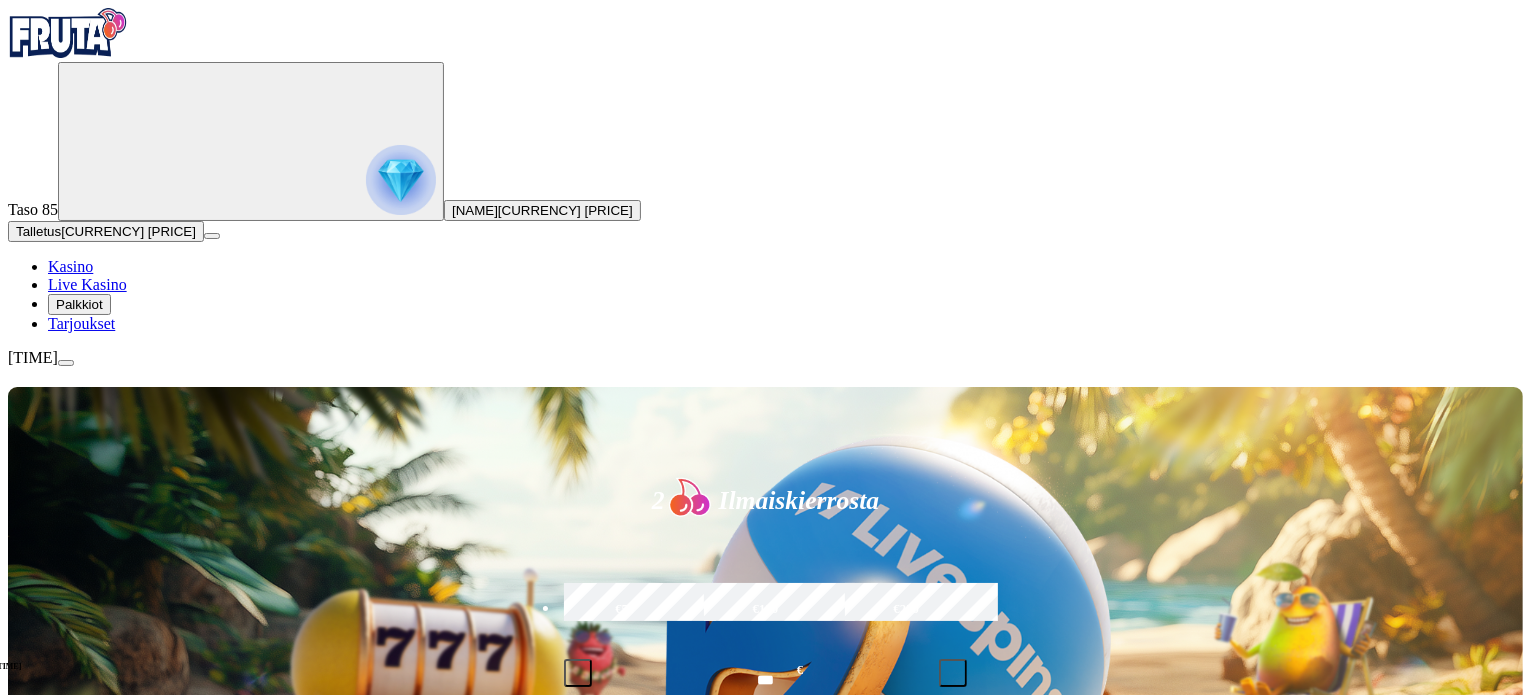 click on "Pelaa nyt" at bounding box center (77, 1390) 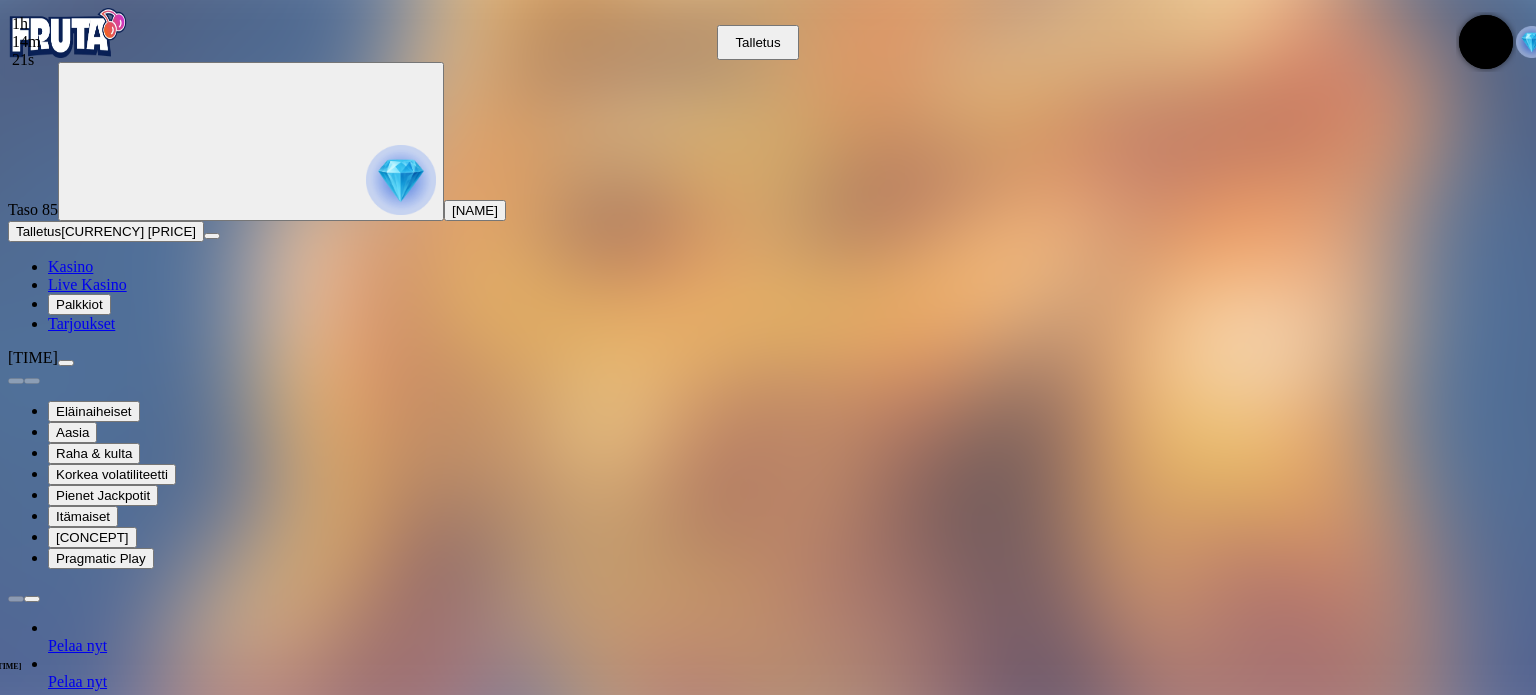 click on "Pelaa nyt" at bounding box center [77, 753] 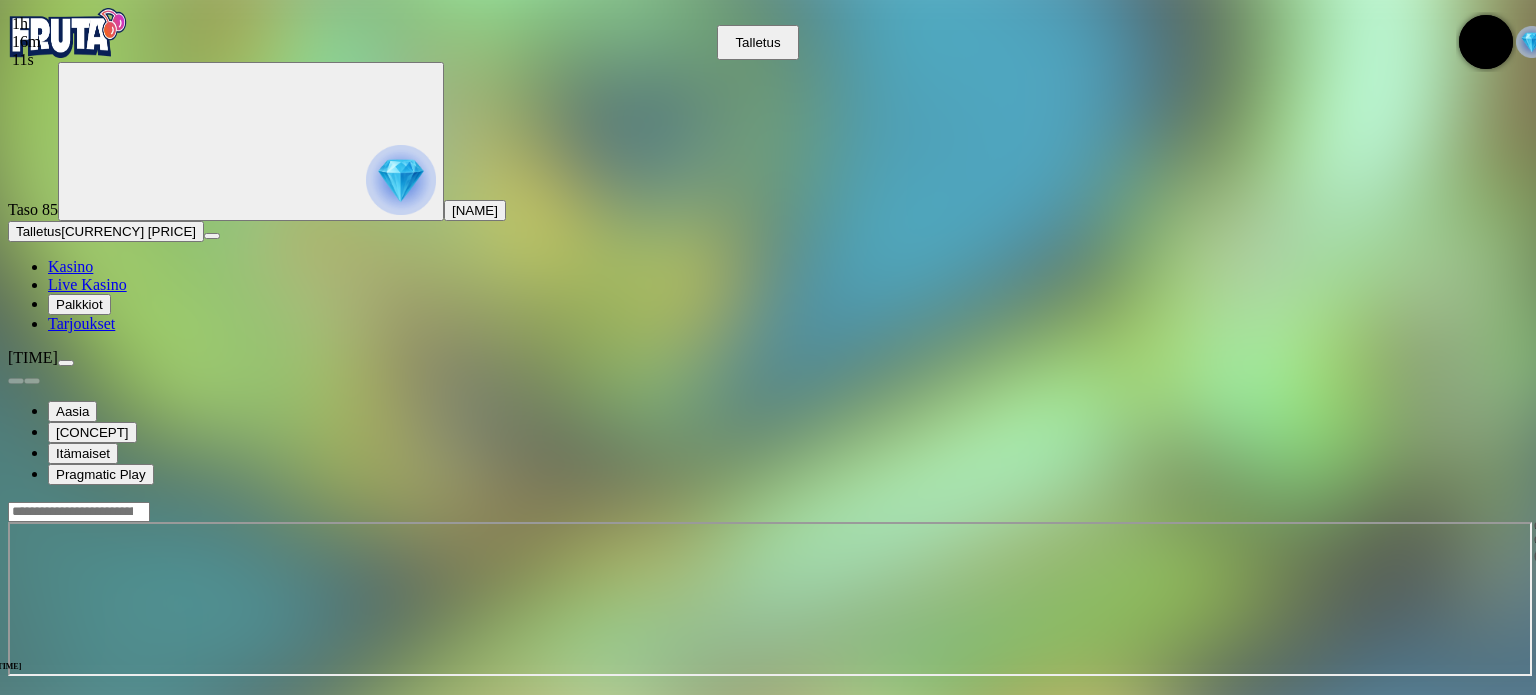 drag, startPoint x: 636, startPoint y: 530, endPoint x: 1436, endPoint y: 203, distance: 864.25055 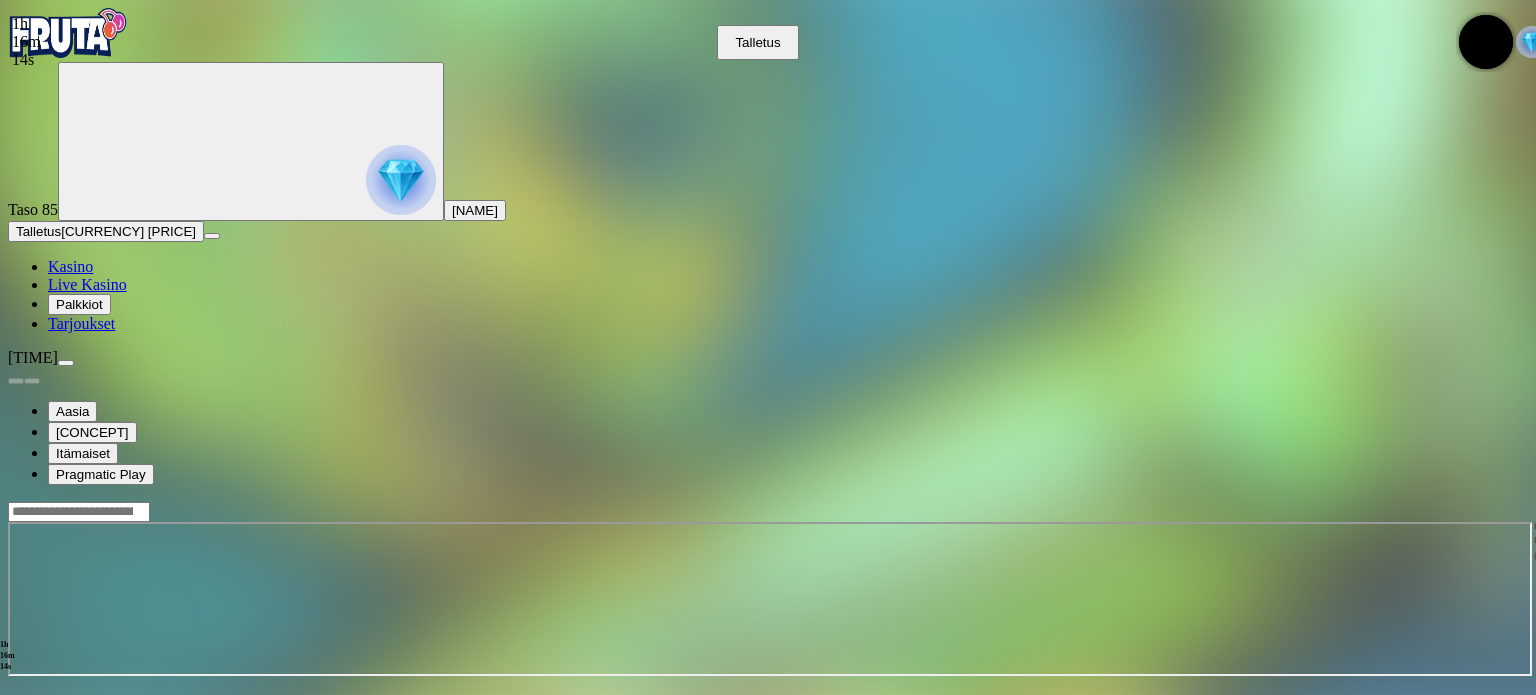 click at bounding box center [768, 939] 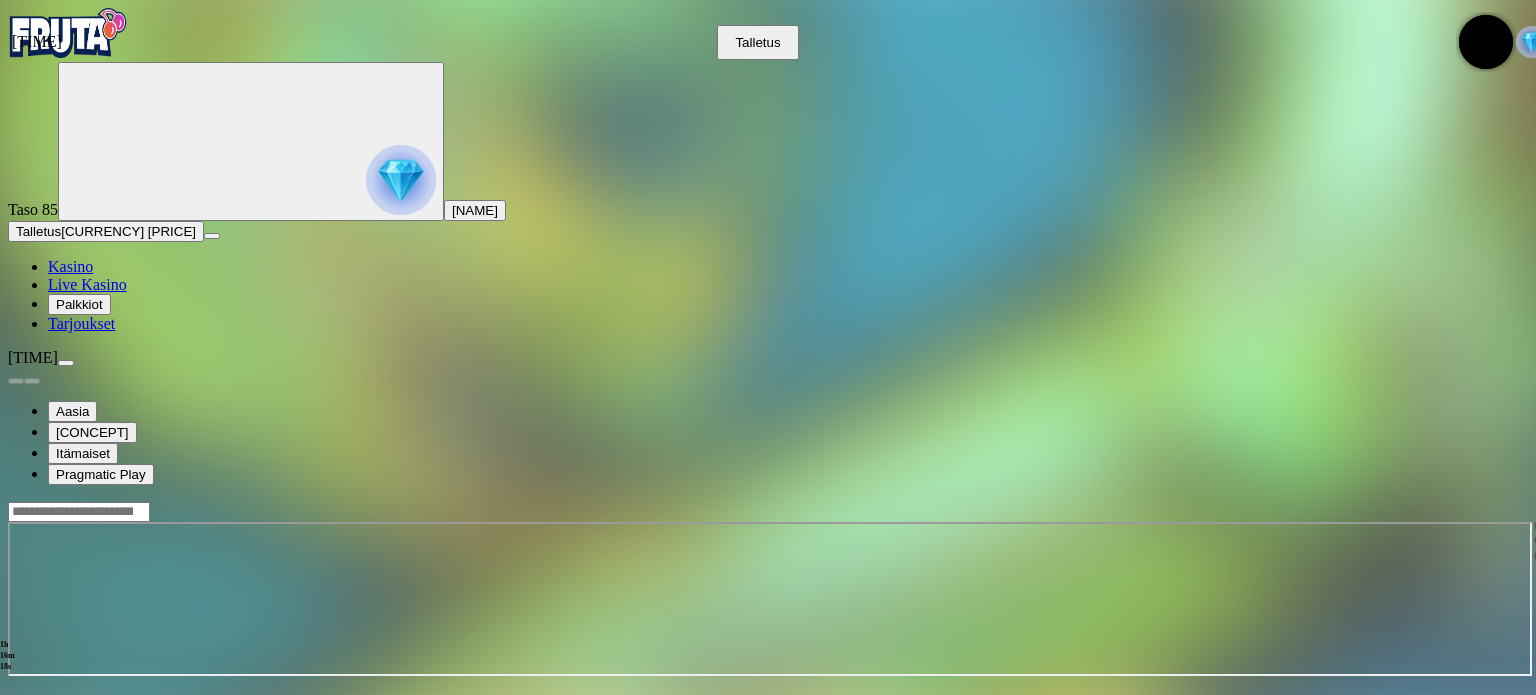 click at bounding box center [768, 939] 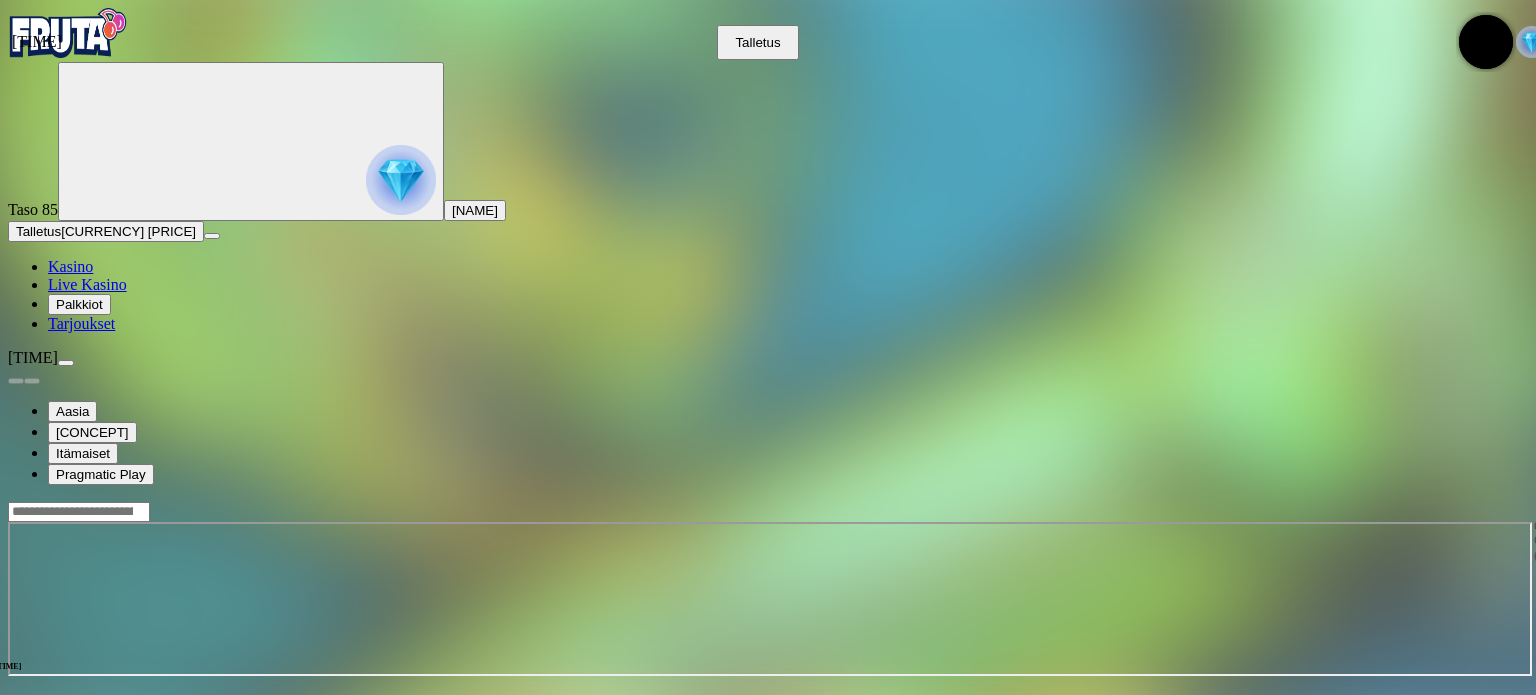click at bounding box center (1542, 526) 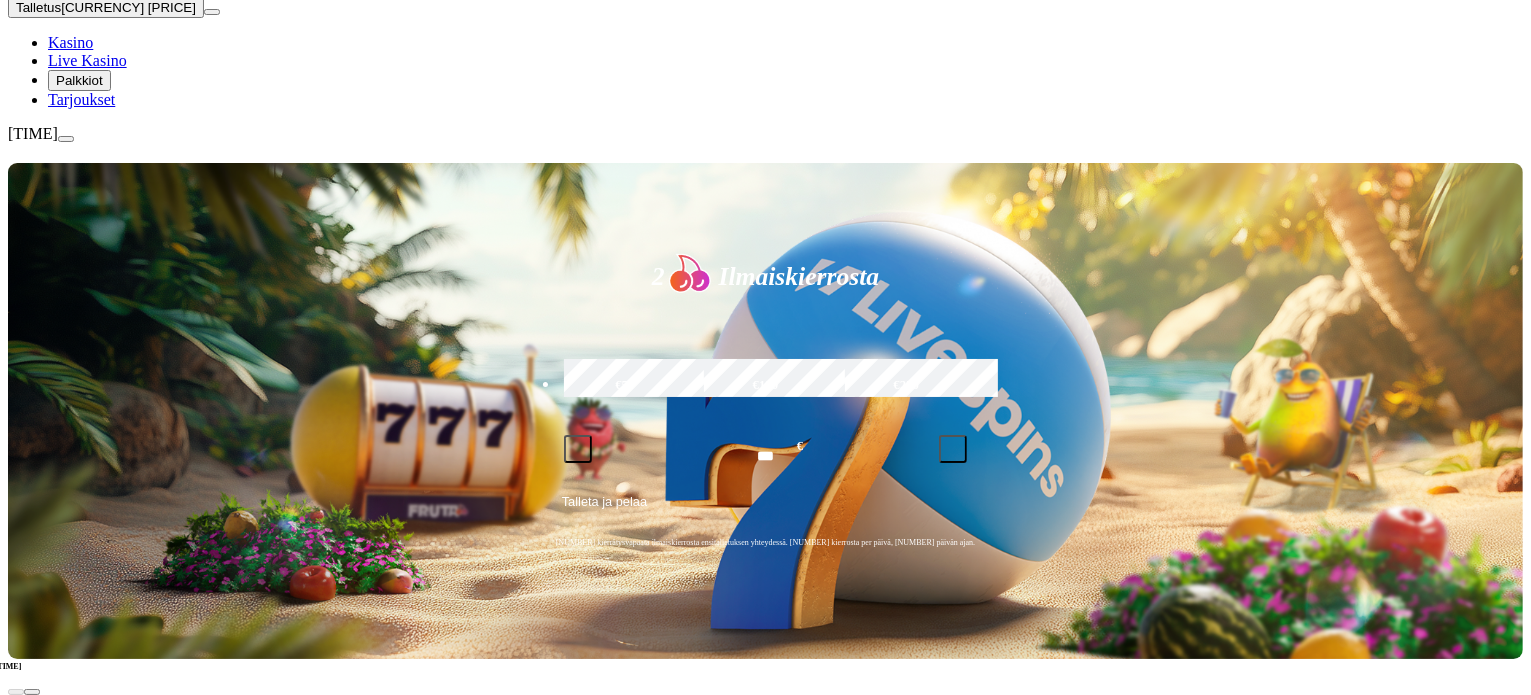 scroll, scrollTop: 277, scrollLeft: 0, axis: vertical 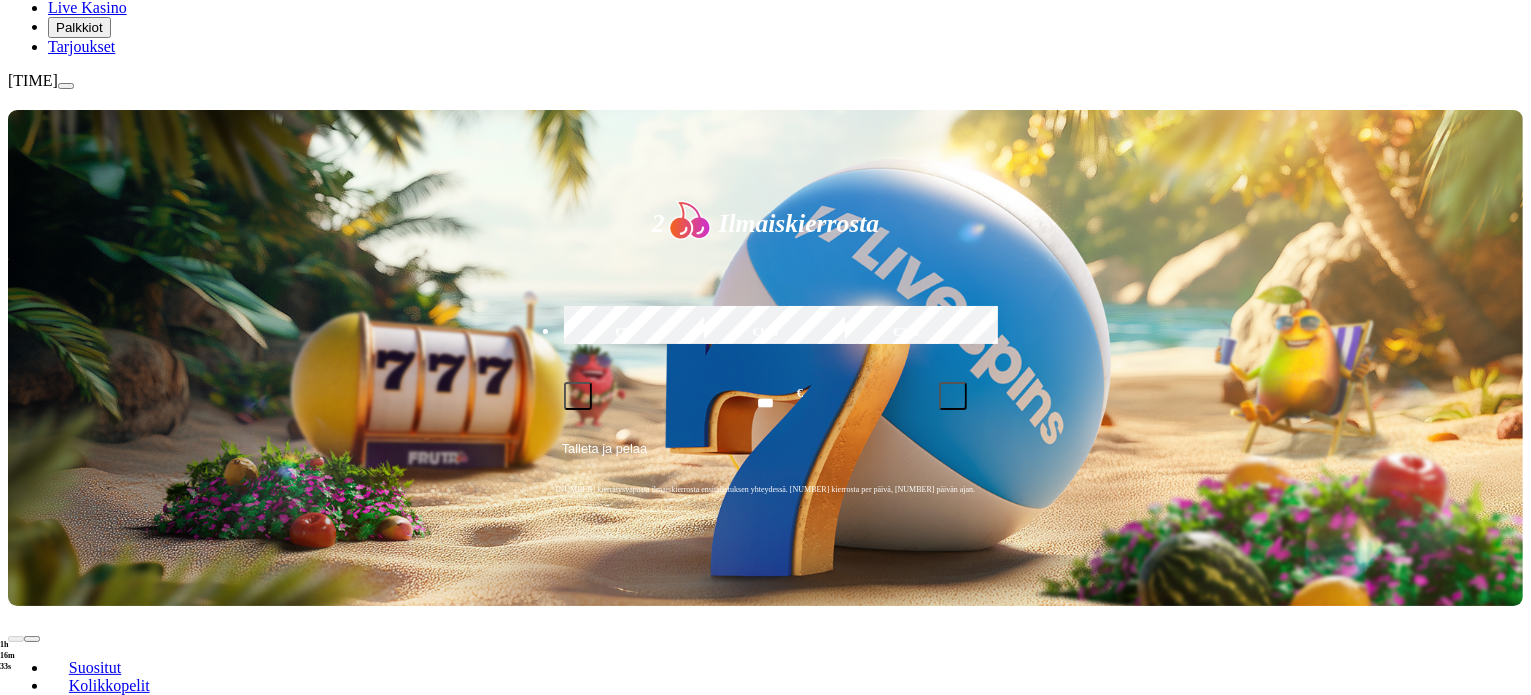 click on "Pelaa nyt" at bounding box center (77, 1209) 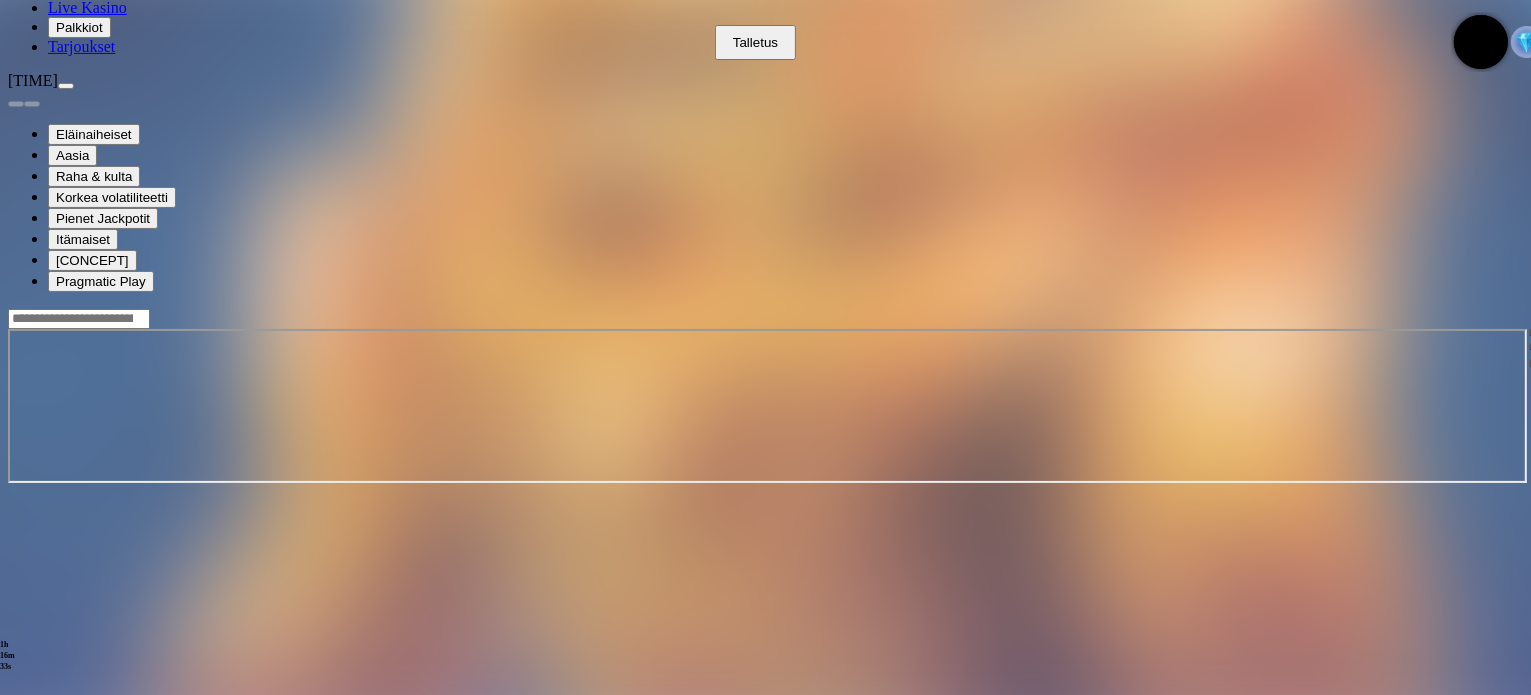 scroll, scrollTop: 0, scrollLeft: 0, axis: both 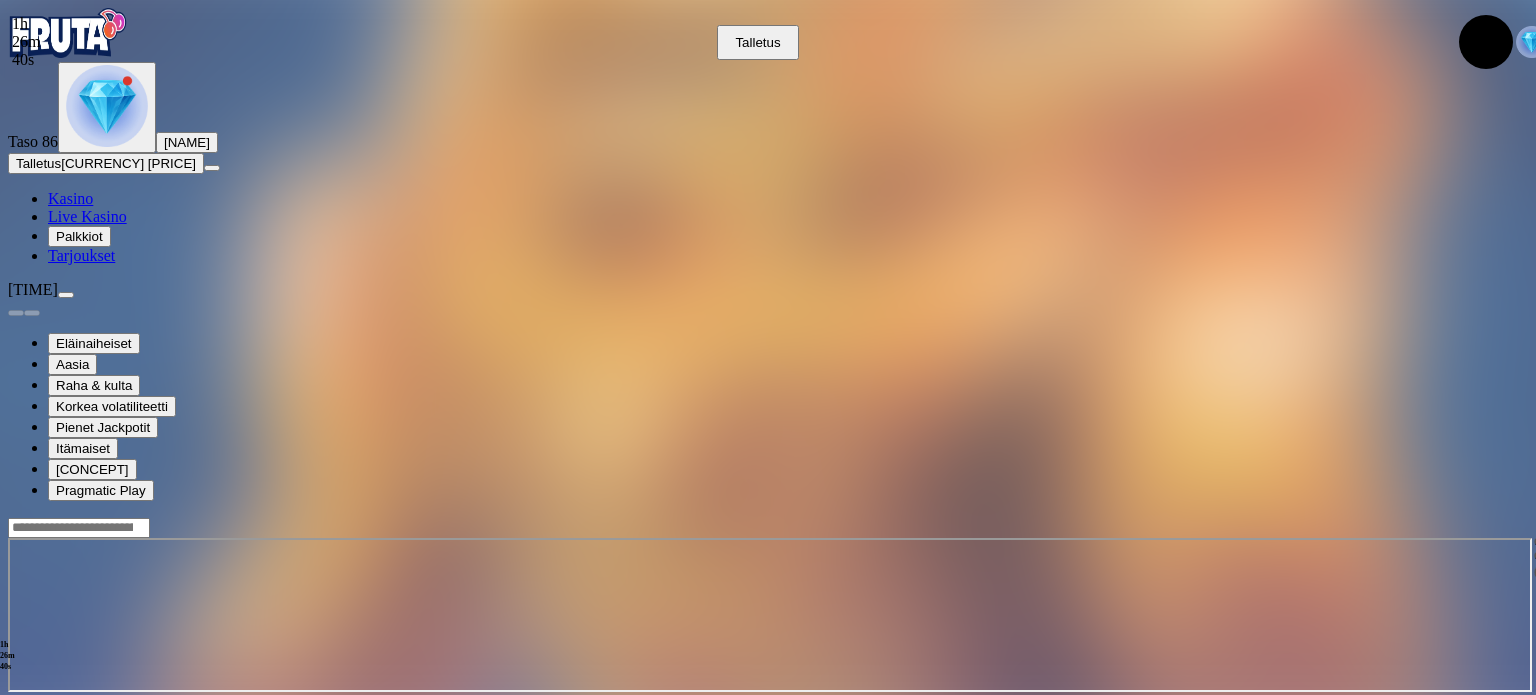 click on "Kasino" at bounding box center (70, 198) 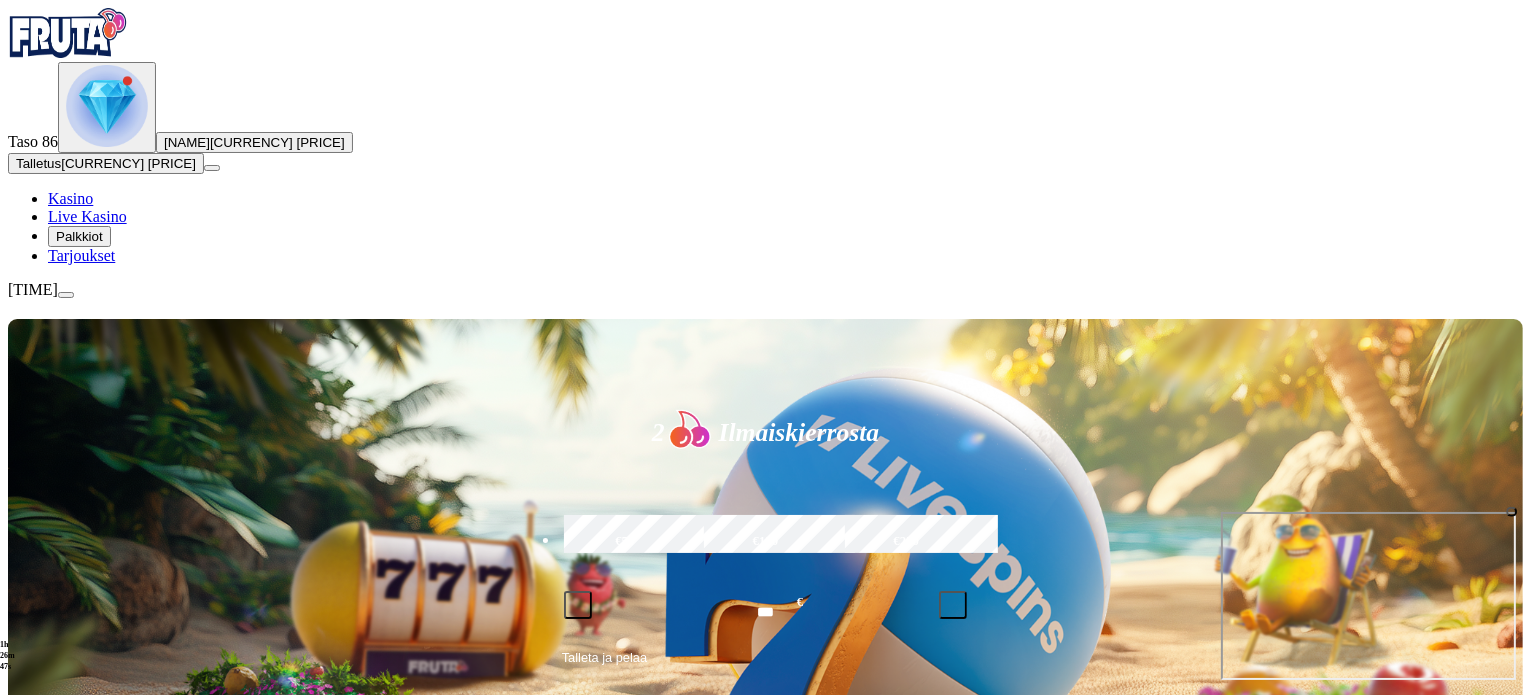 click at bounding box center [1512, 512] 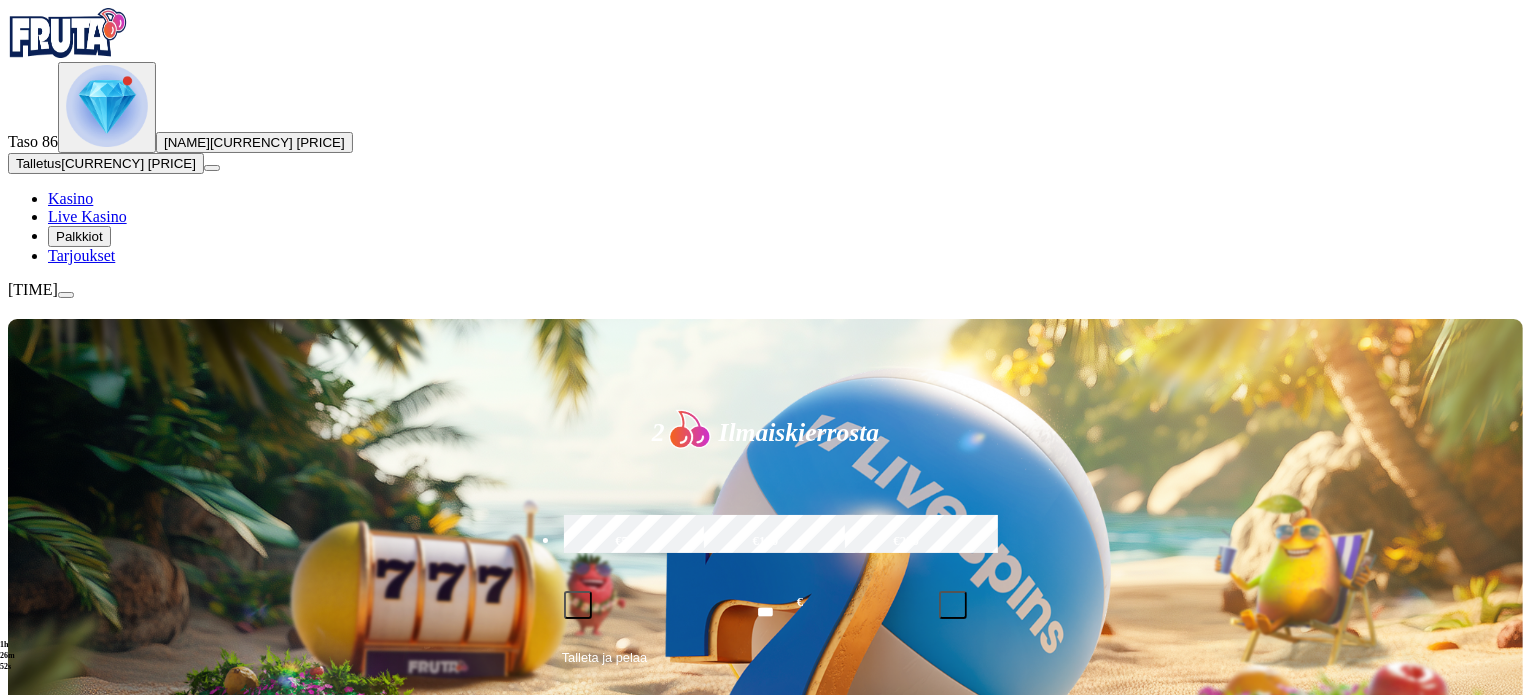 drag, startPoint x: 1526, startPoint y: 152, endPoint x: 1524, endPoint y: 221, distance: 69.02898 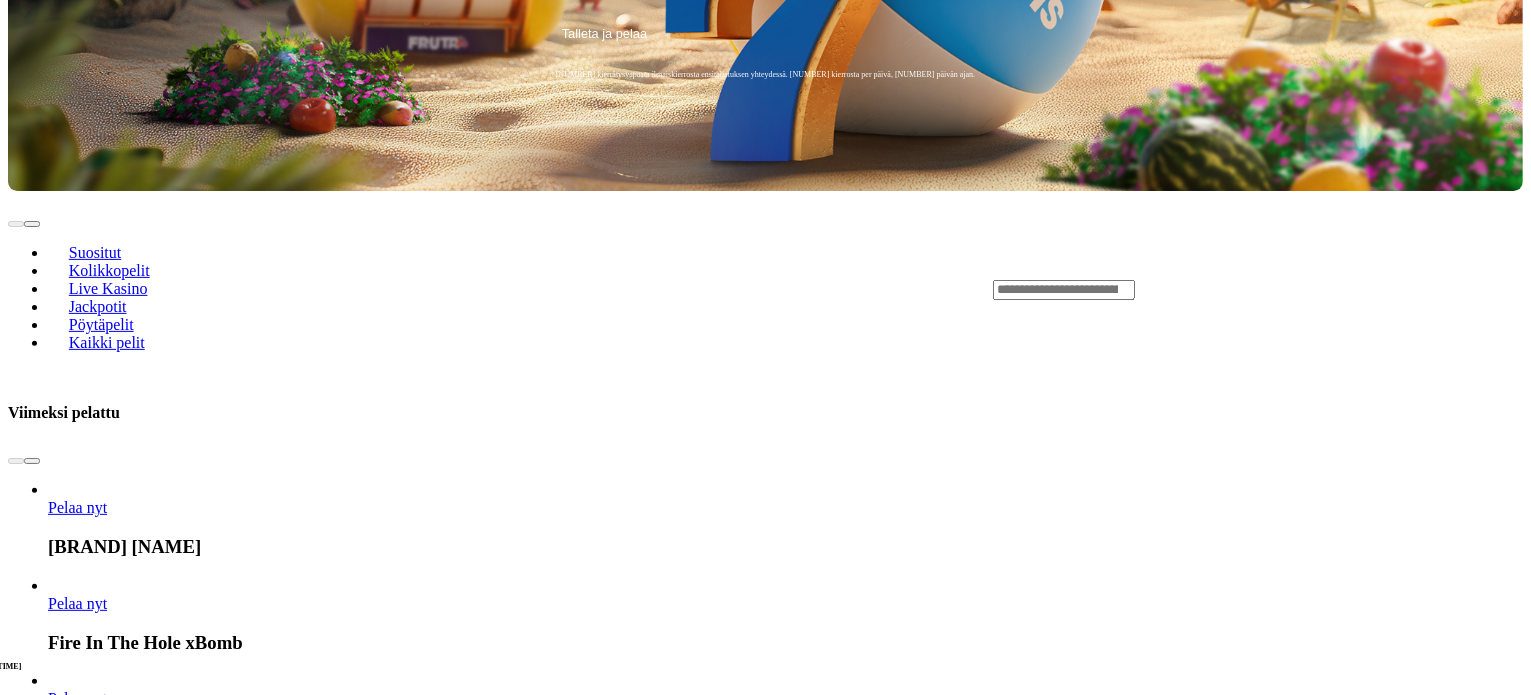 scroll, scrollTop: 571, scrollLeft: 0, axis: vertical 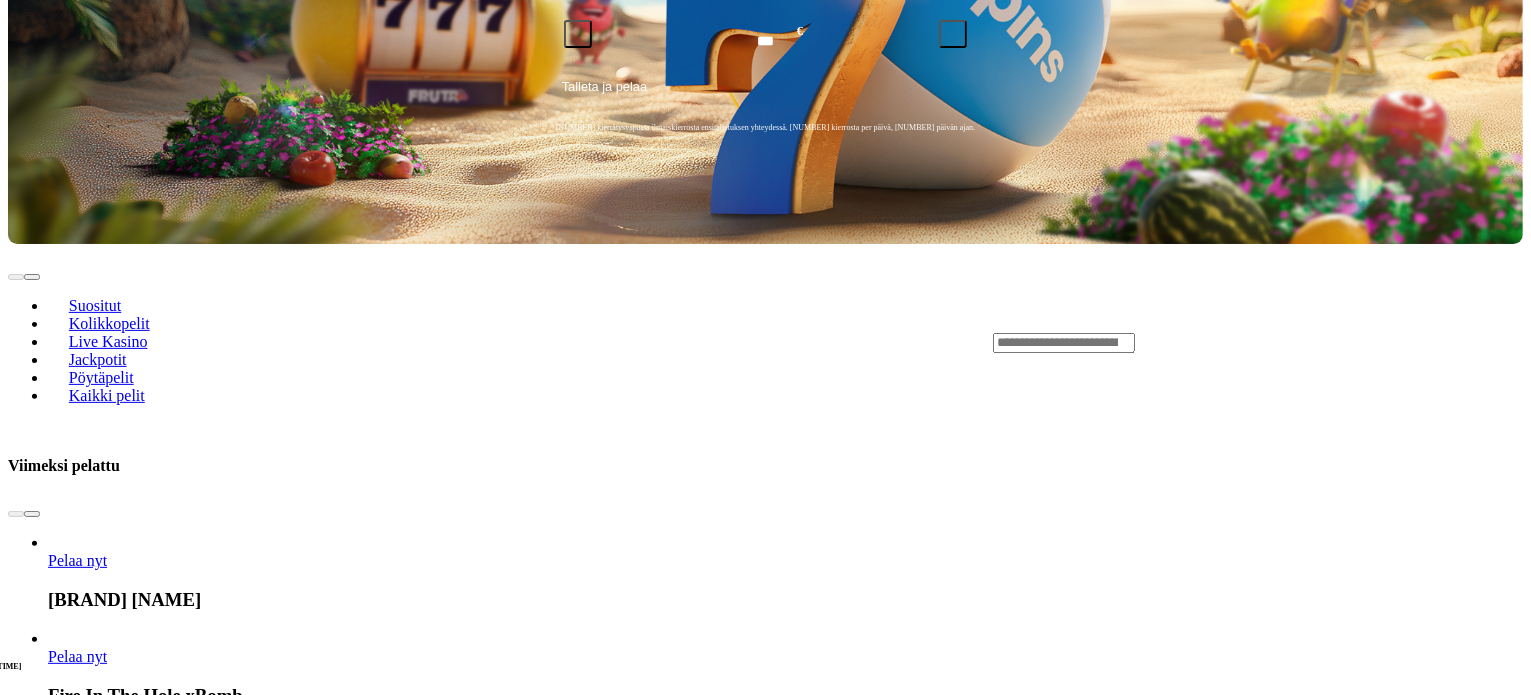 click on "Pelaa nyt" at bounding box center [77, 1908] 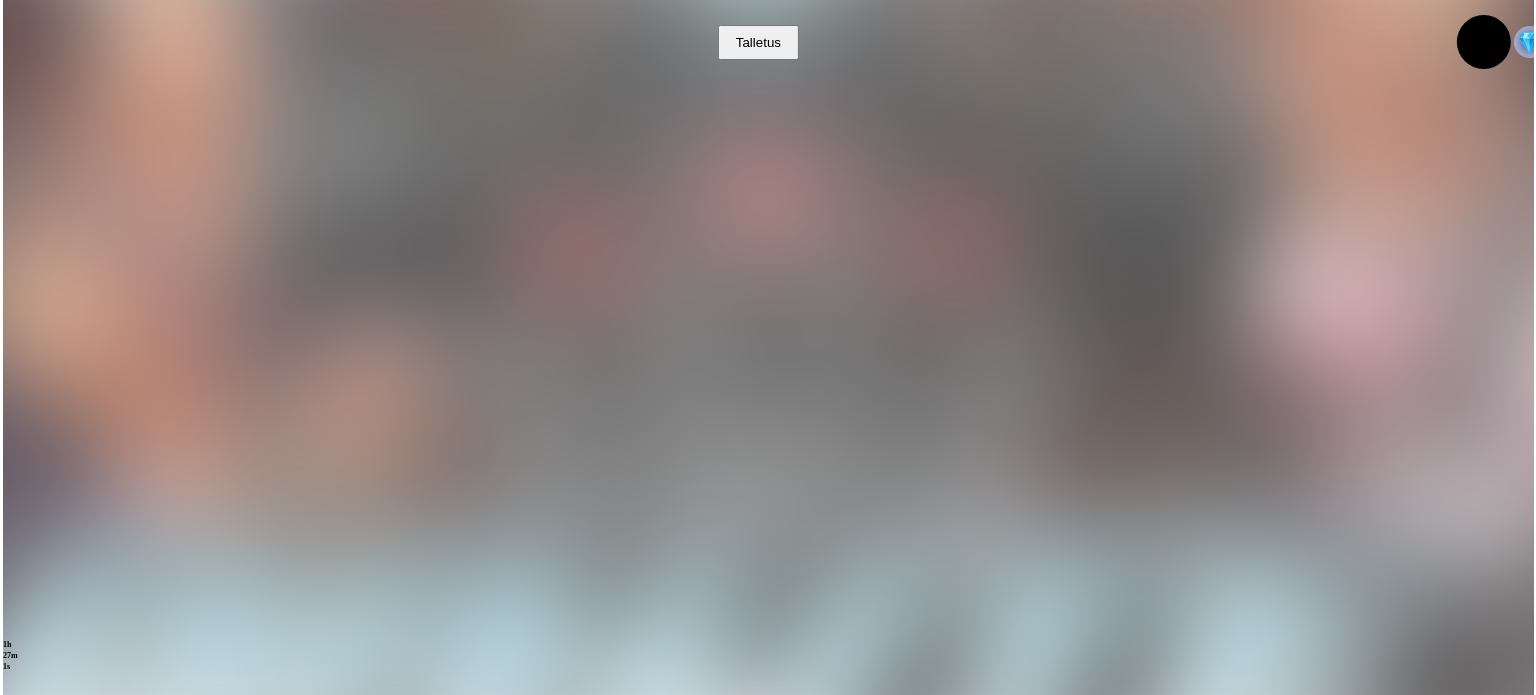 scroll, scrollTop: 0, scrollLeft: 0, axis: both 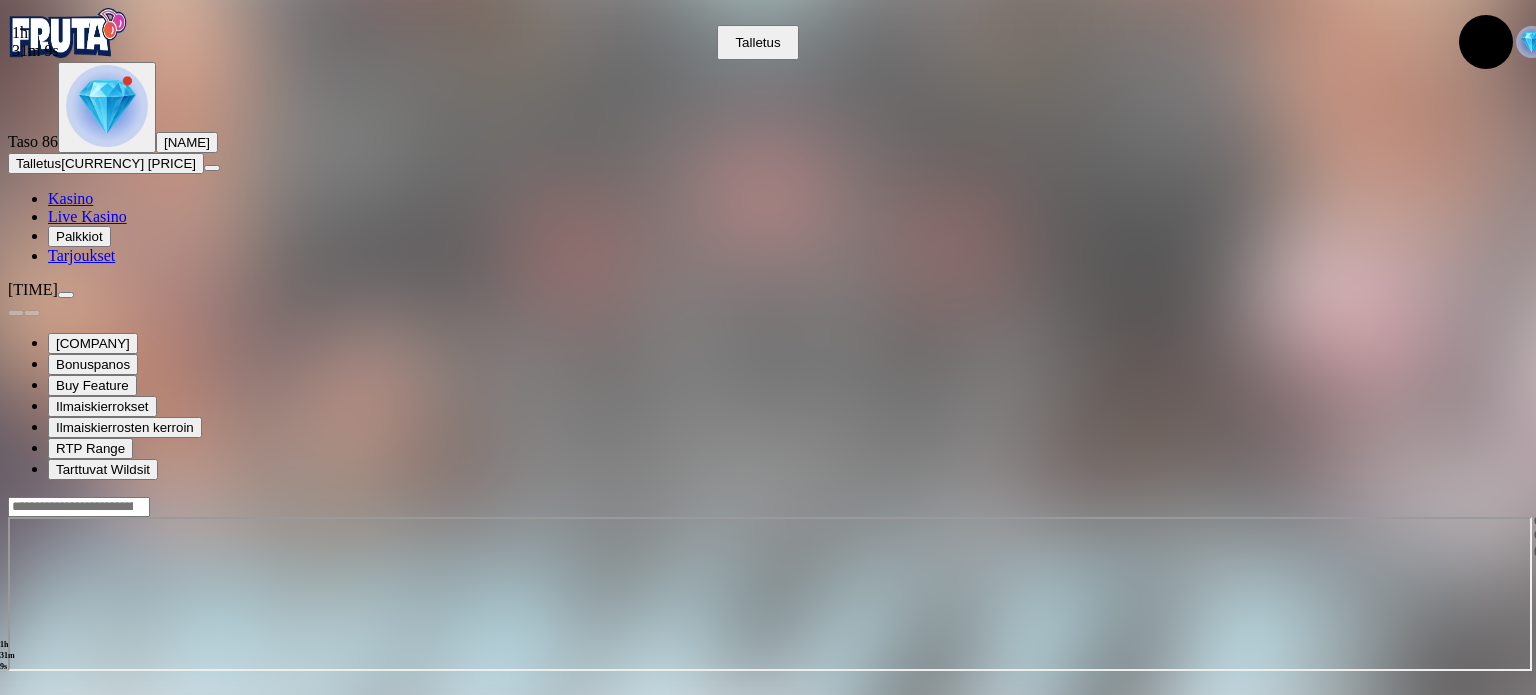 click at bounding box center (1542, 521) 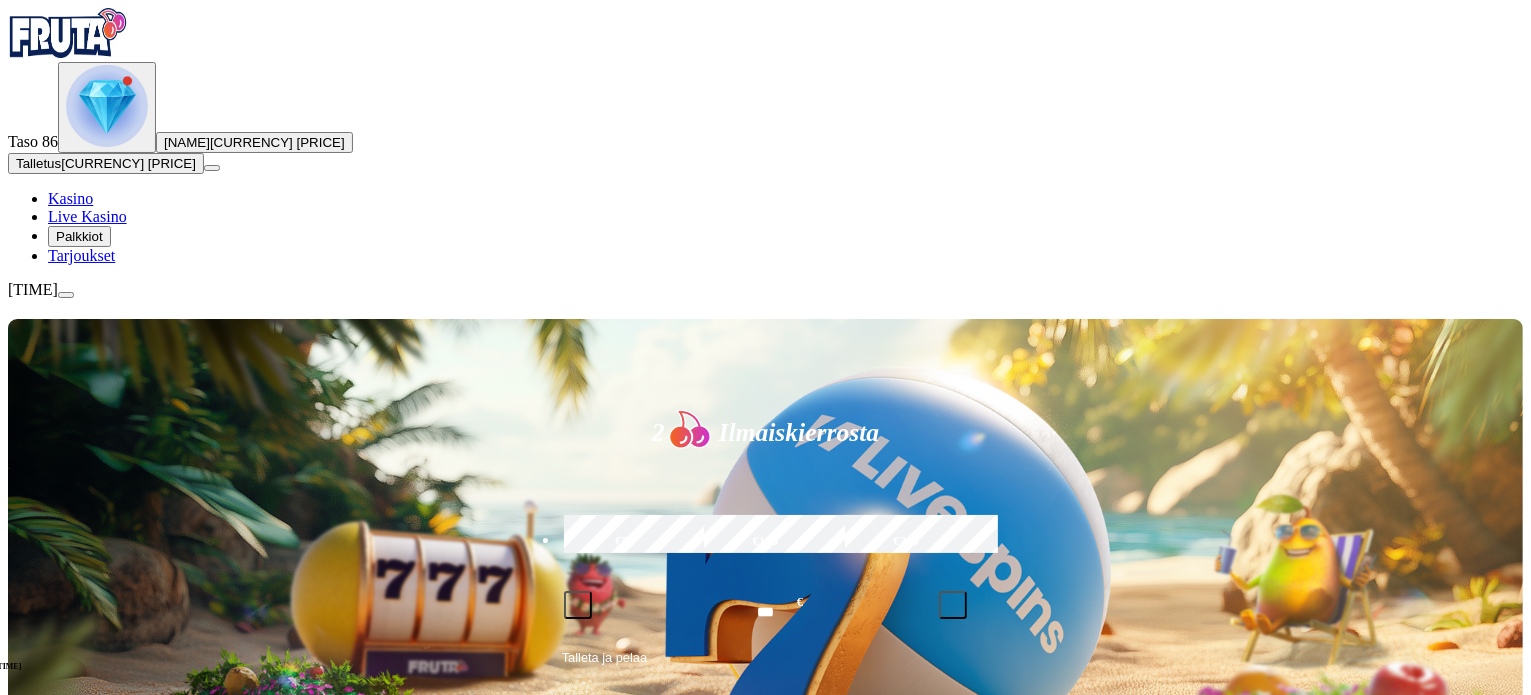 click at bounding box center [107, 106] 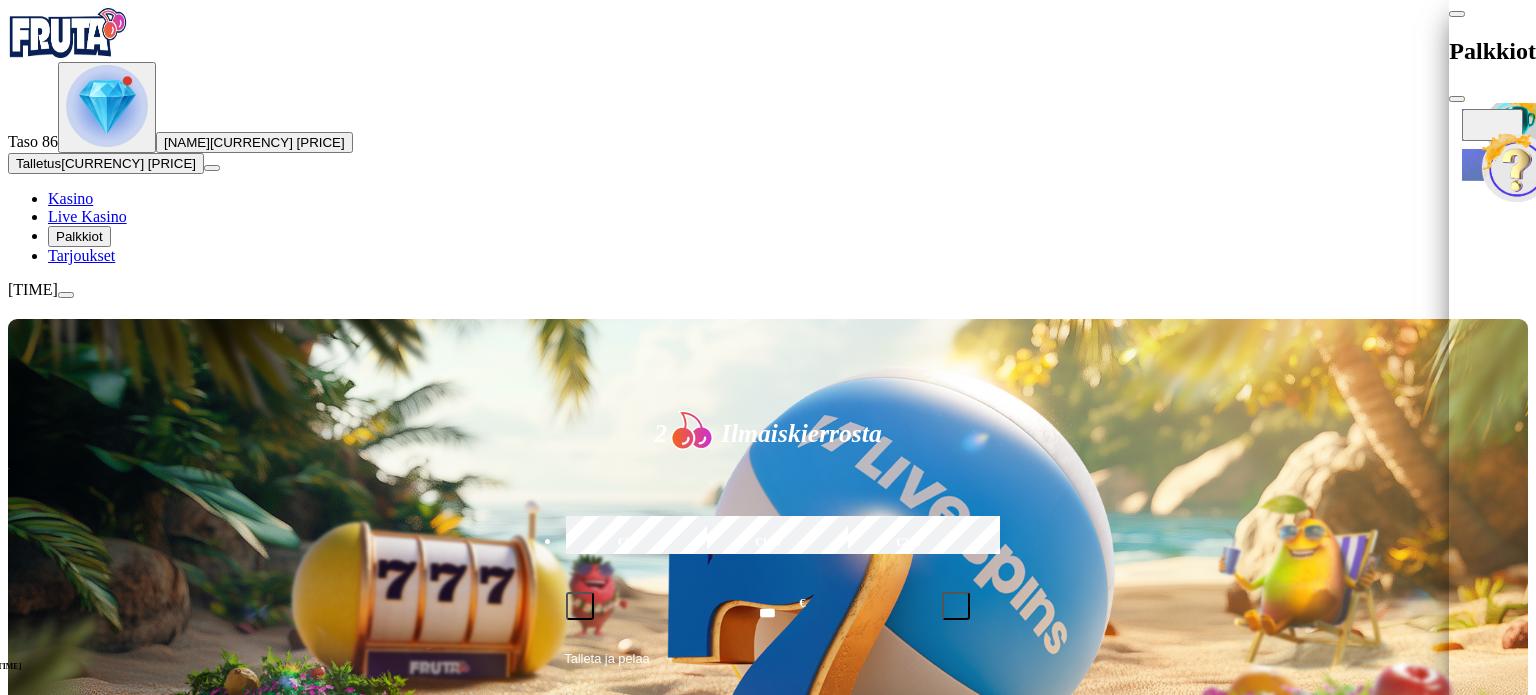 click at bounding box center [1492, 125] 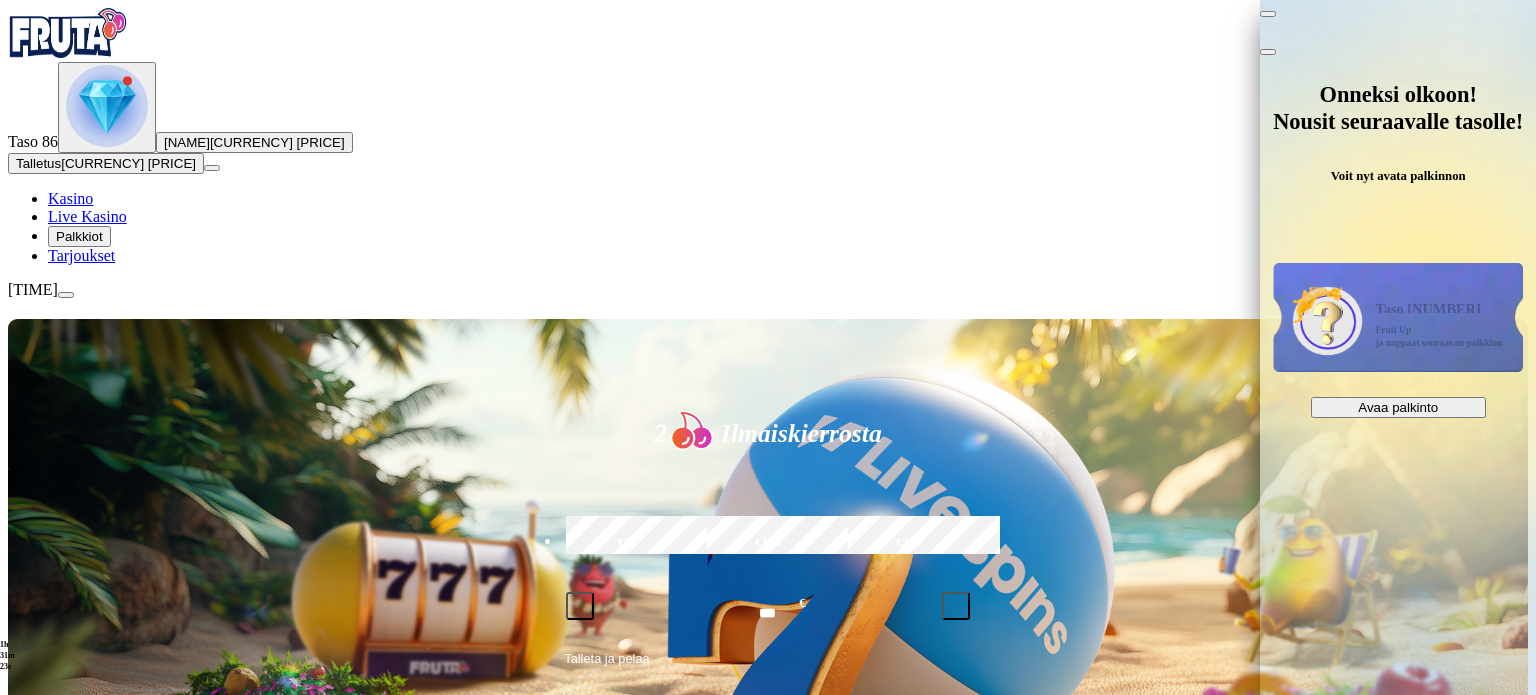 click on "Avaa palkinto" at bounding box center [1398, 407] 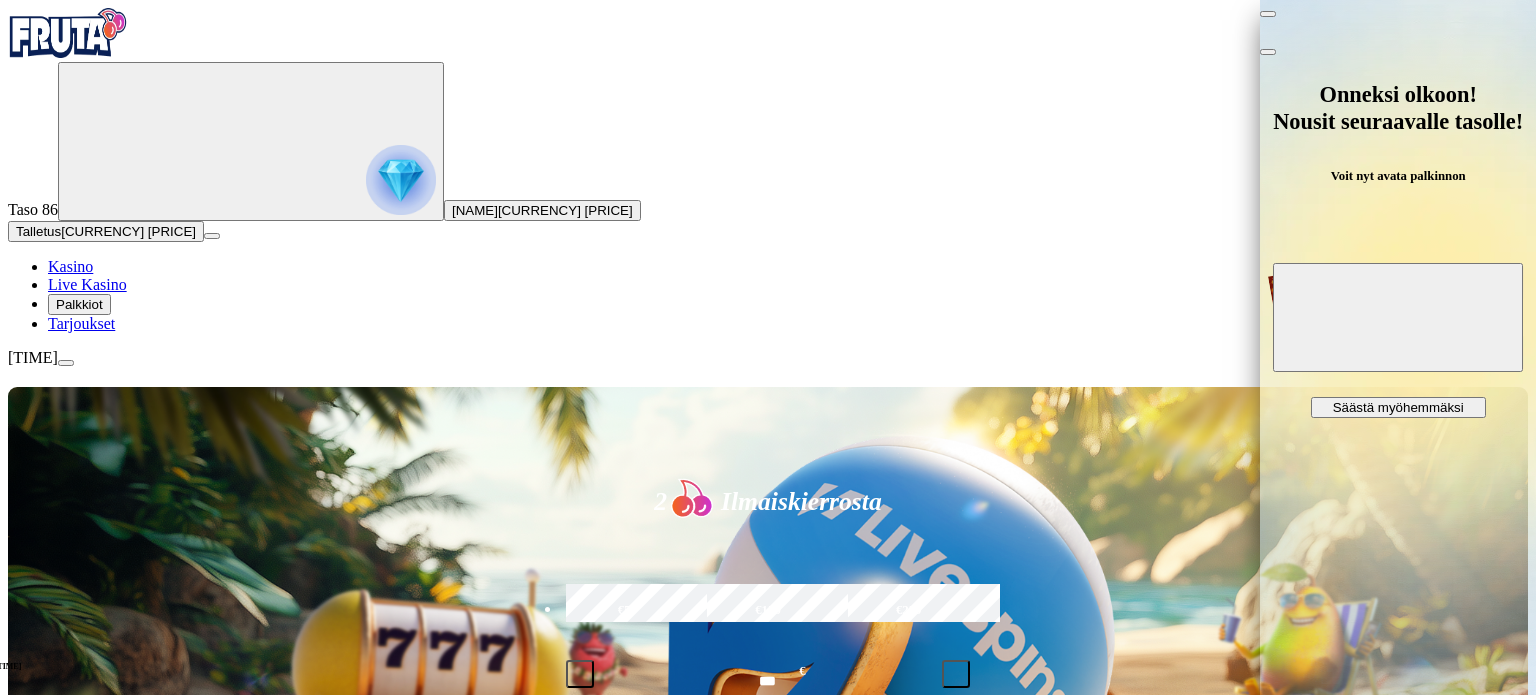 click at bounding box center [1398, 317] 